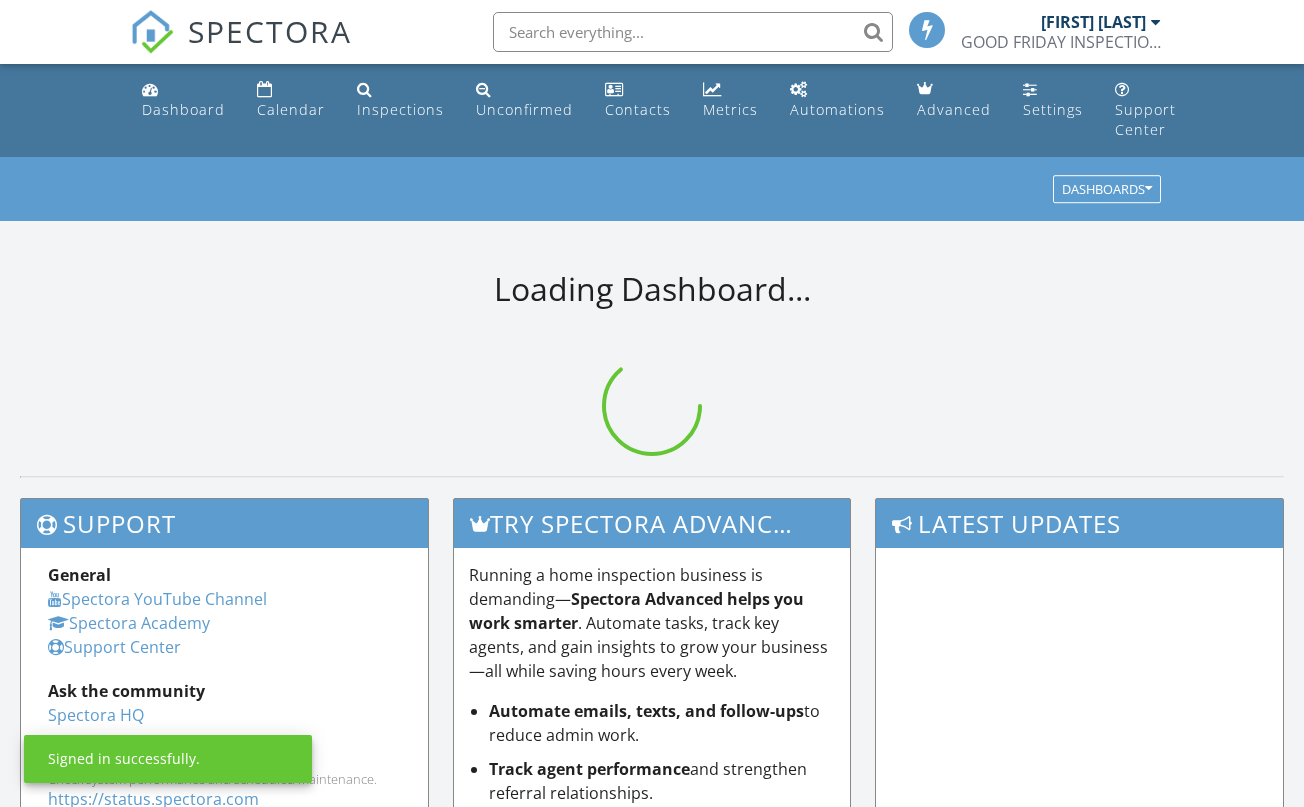 scroll, scrollTop: 0, scrollLeft: 0, axis: both 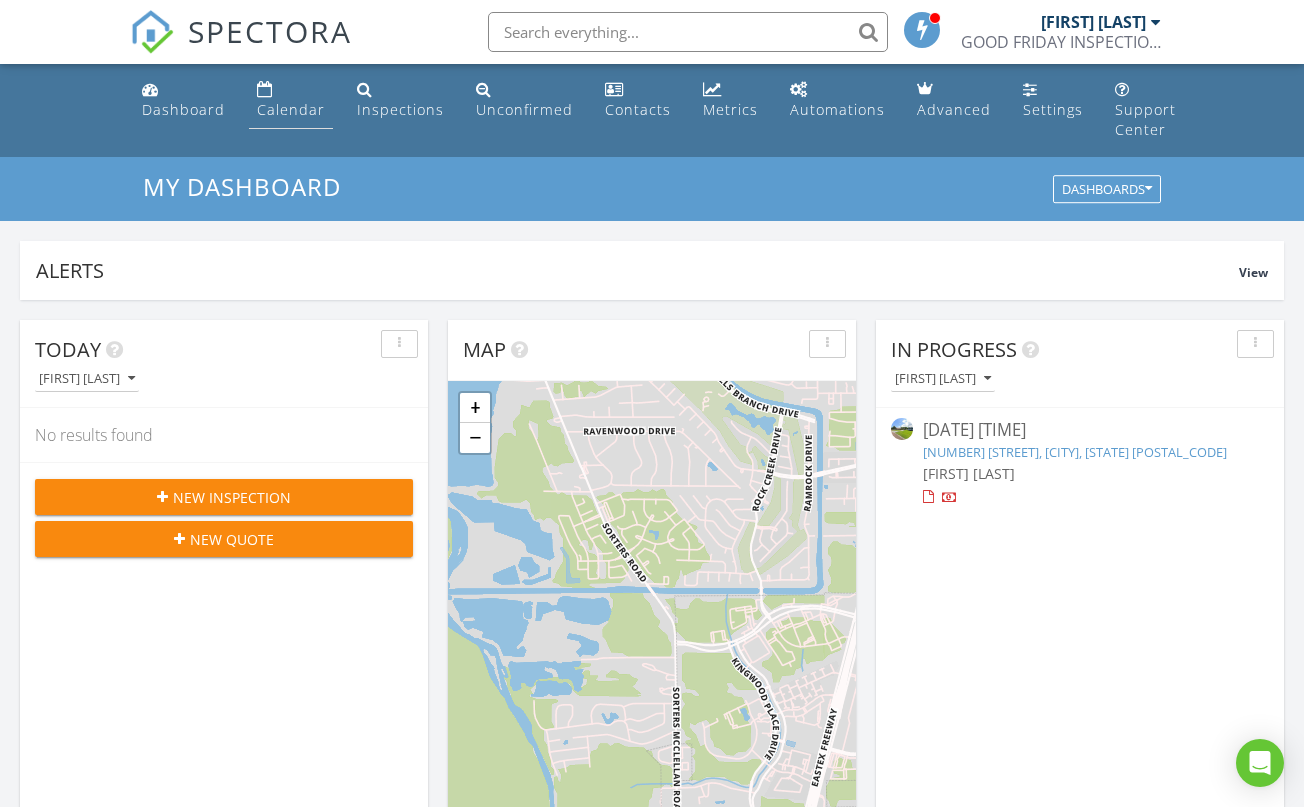 click on "Calendar" at bounding box center (291, 100) 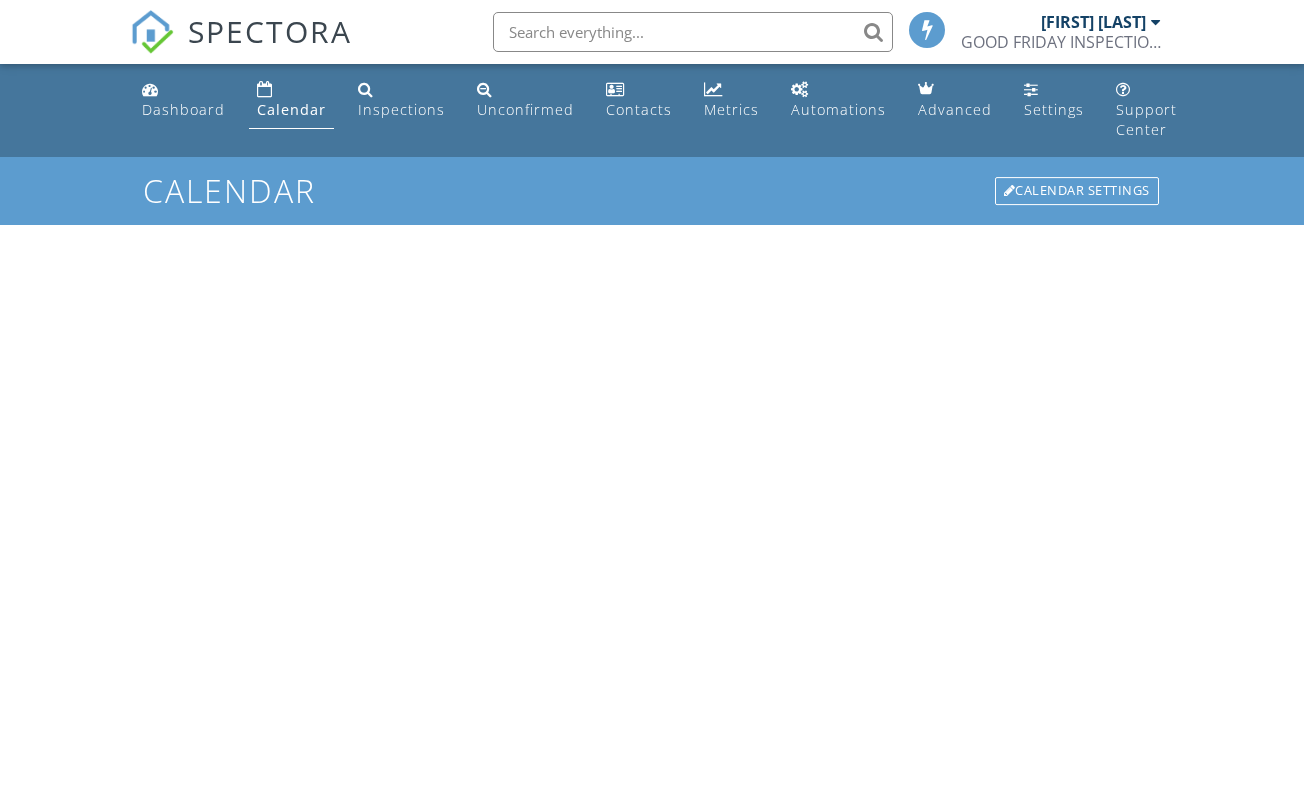 scroll, scrollTop: 0, scrollLeft: 0, axis: both 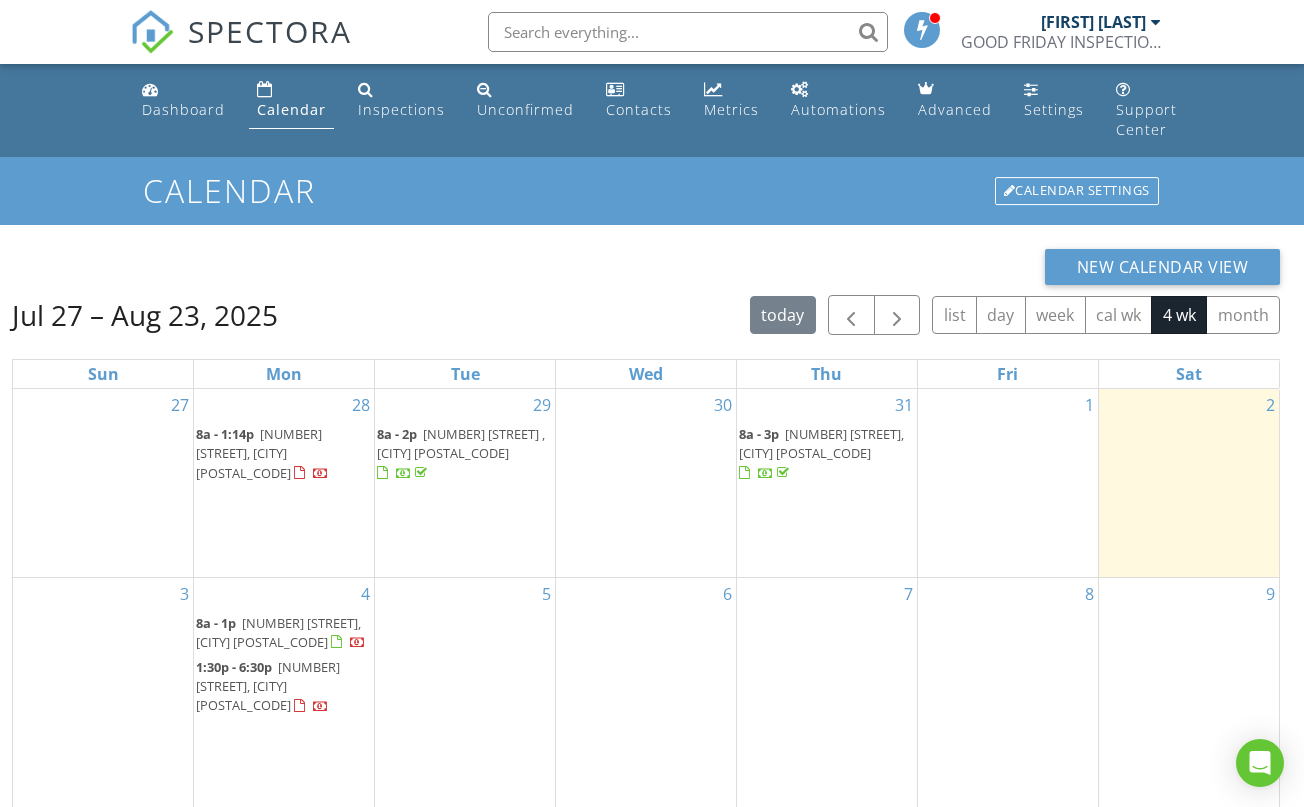 click on "[NUMBER] [STREET], [CITY] [POSTAL_CODE]" at bounding box center (268, 686) 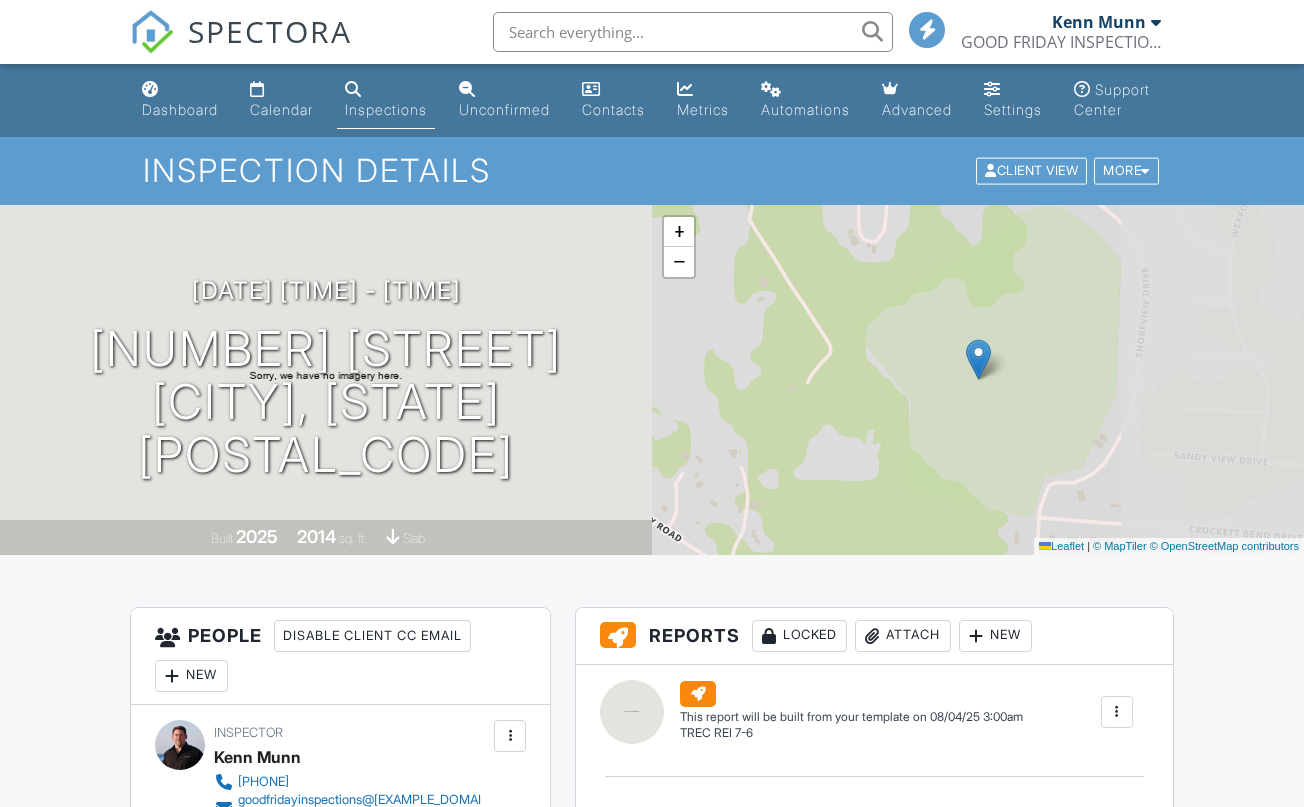 scroll, scrollTop: 44, scrollLeft: 0, axis: vertical 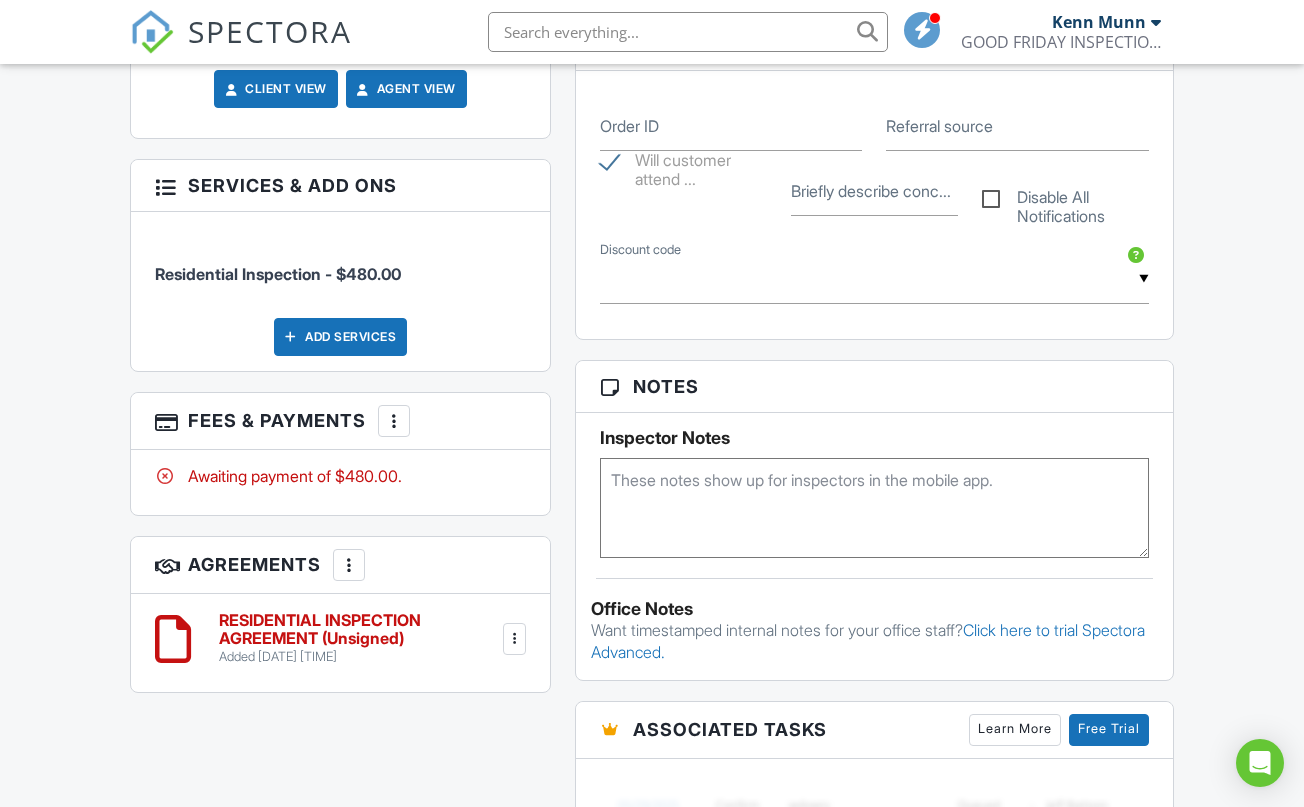 click on "Add Services" at bounding box center (340, 337) 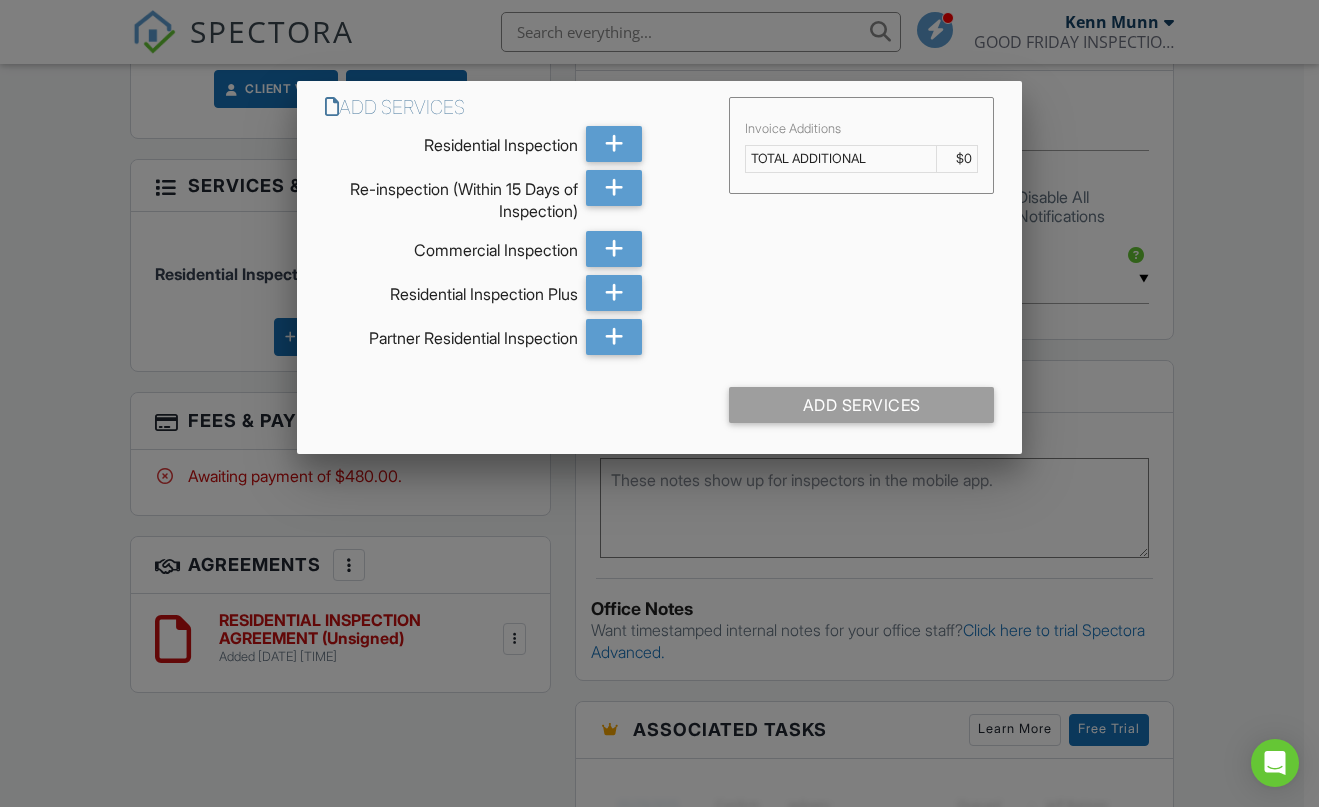 click at bounding box center (659, 404) 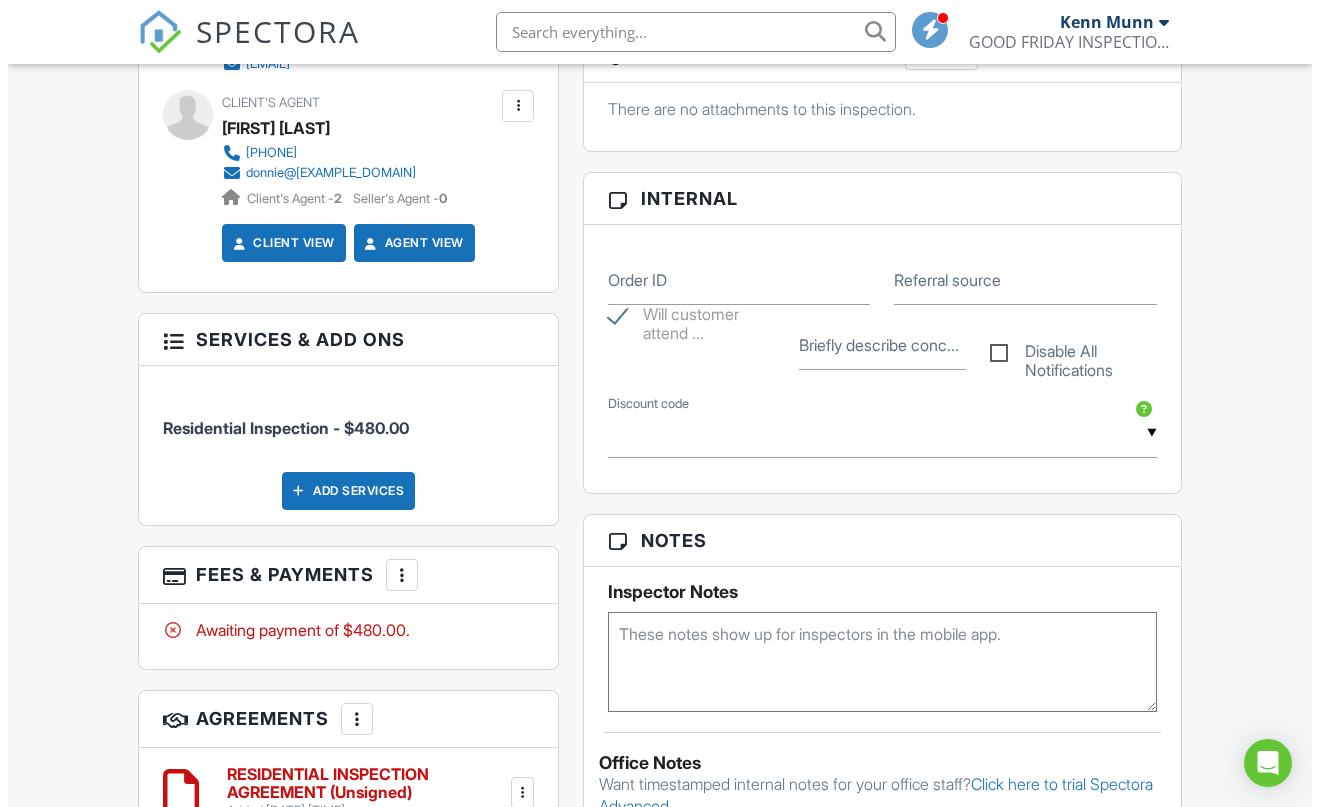 scroll, scrollTop: 858, scrollLeft: 0, axis: vertical 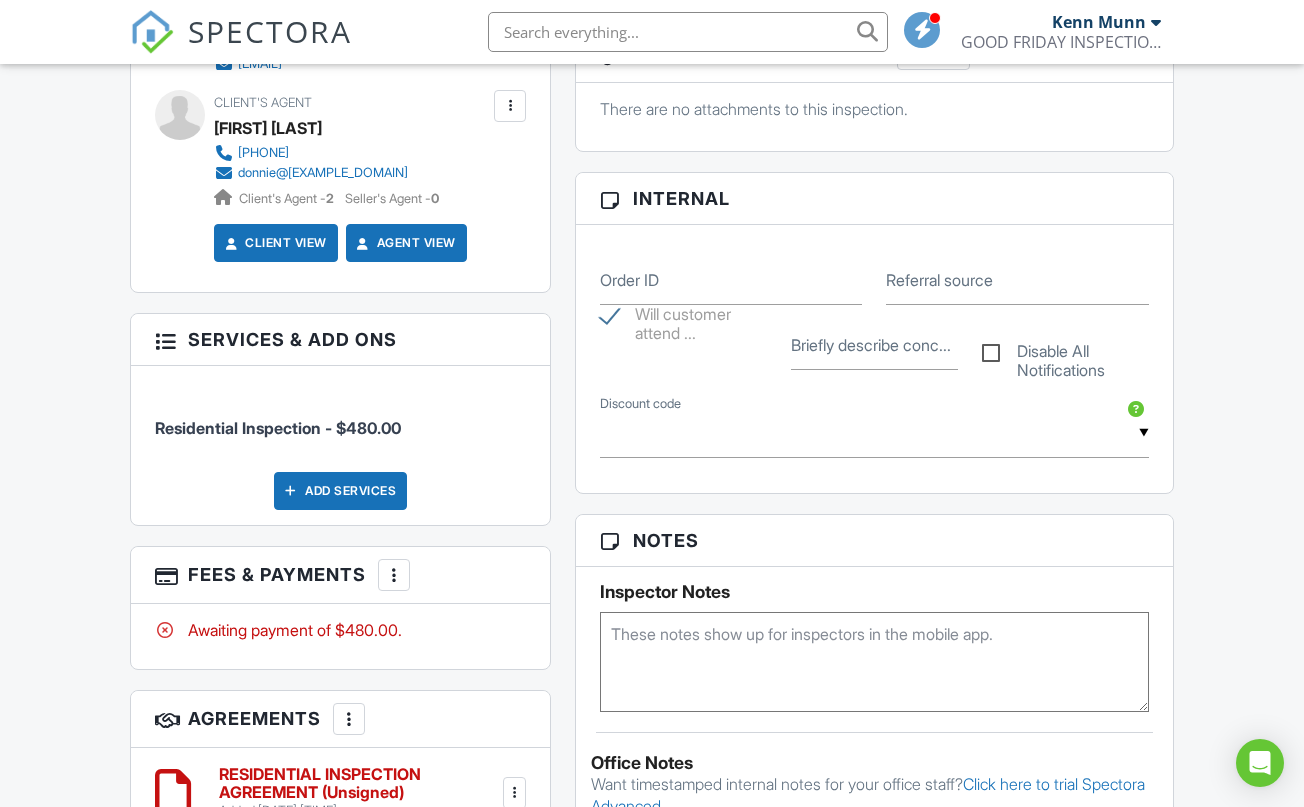 click at bounding box center [394, 575] 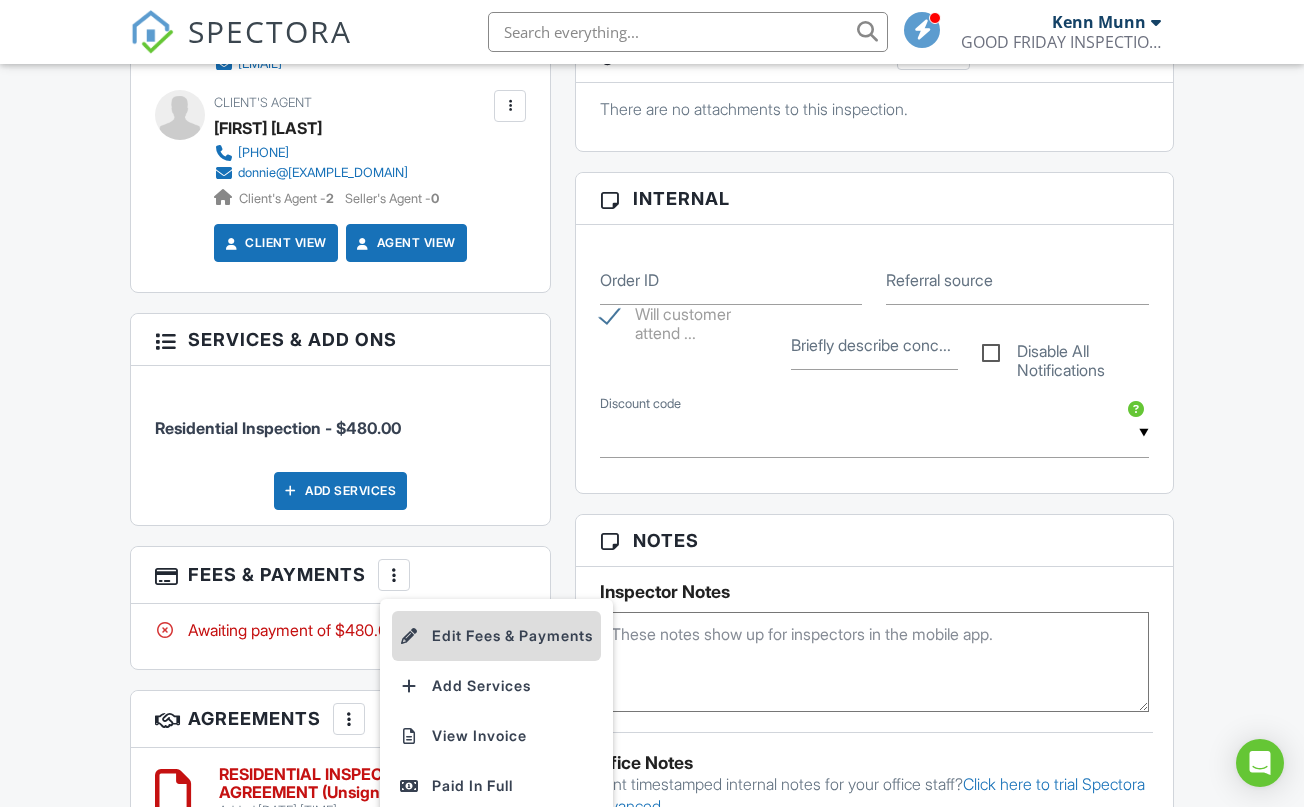 click on "Edit Fees & Payments" at bounding box center [496, 636] 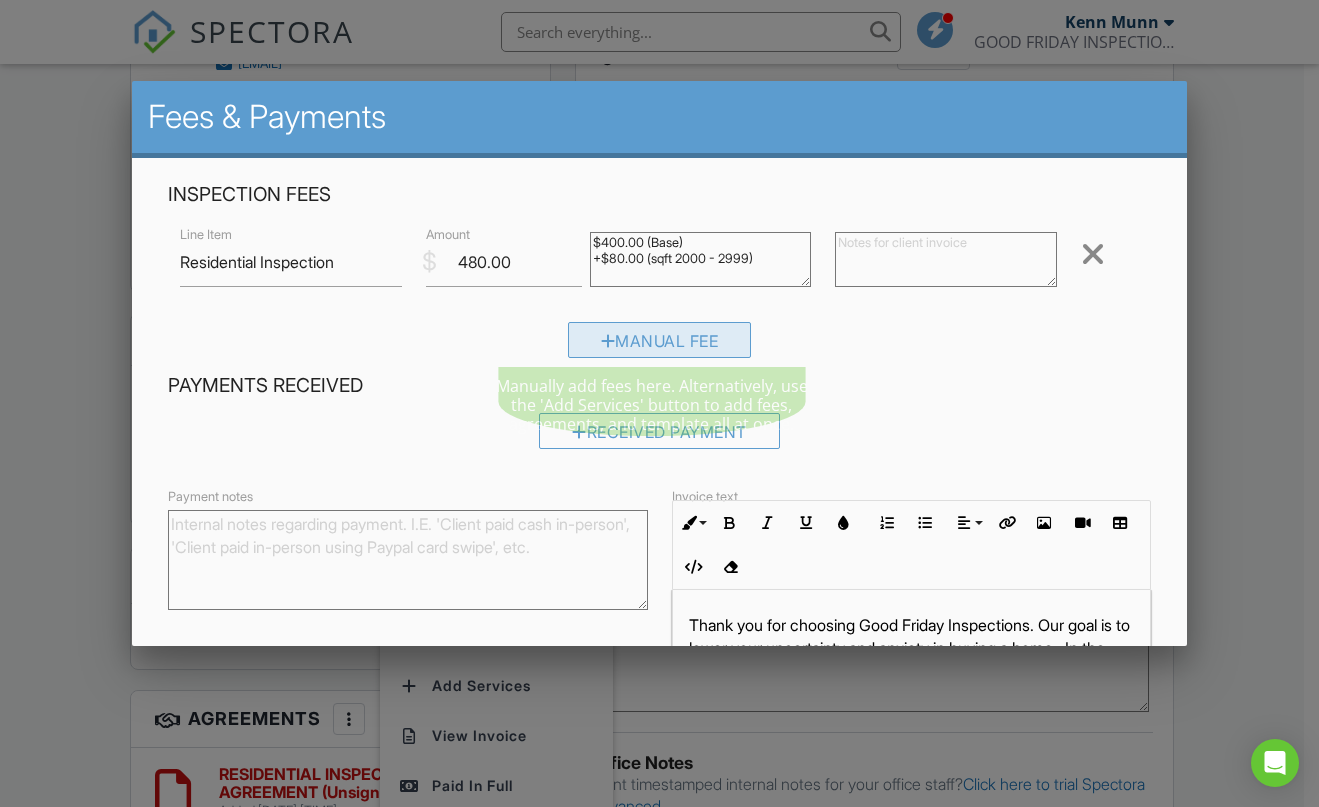 click on "Manual Fee" at bounding box center [660, 340] 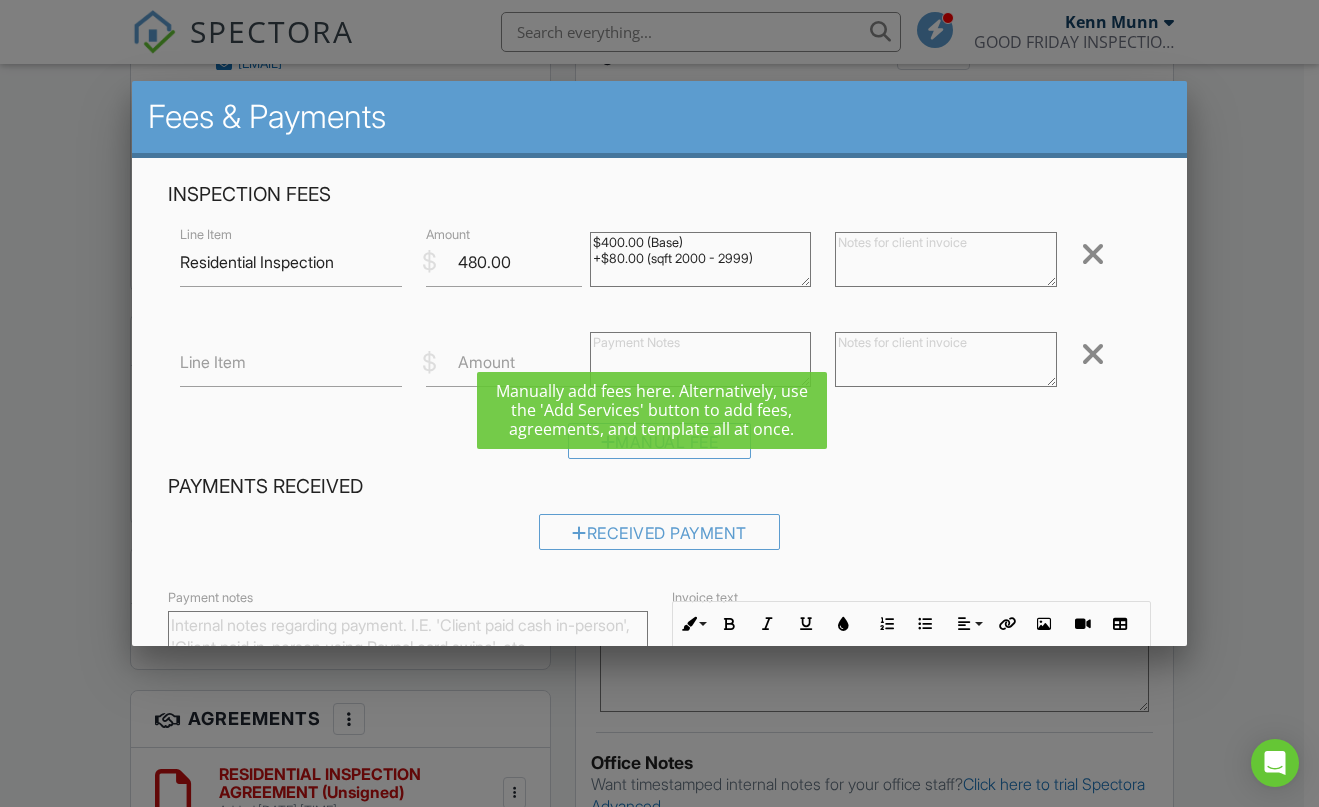 click on "Amount" at bounding box center (486, 362) 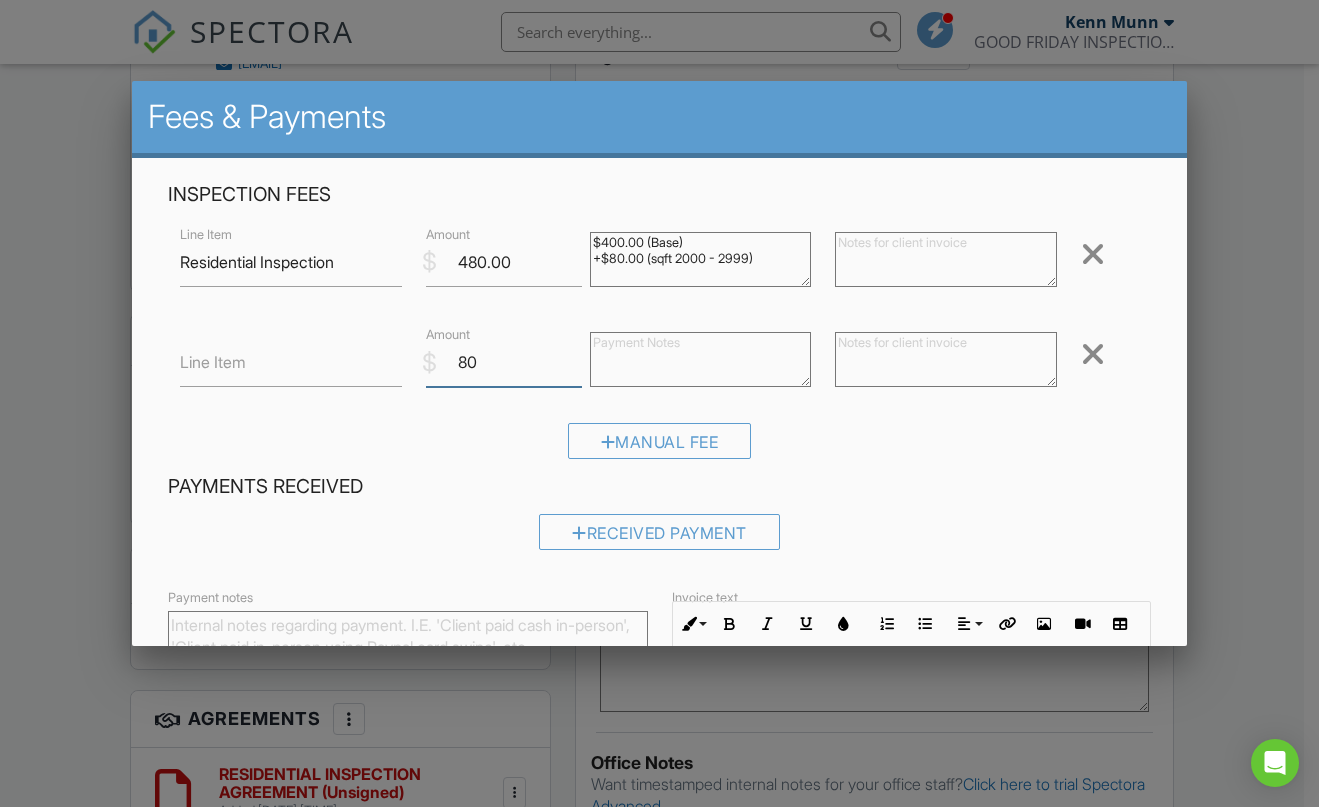 click on "80" at bounding box center [504, 362] 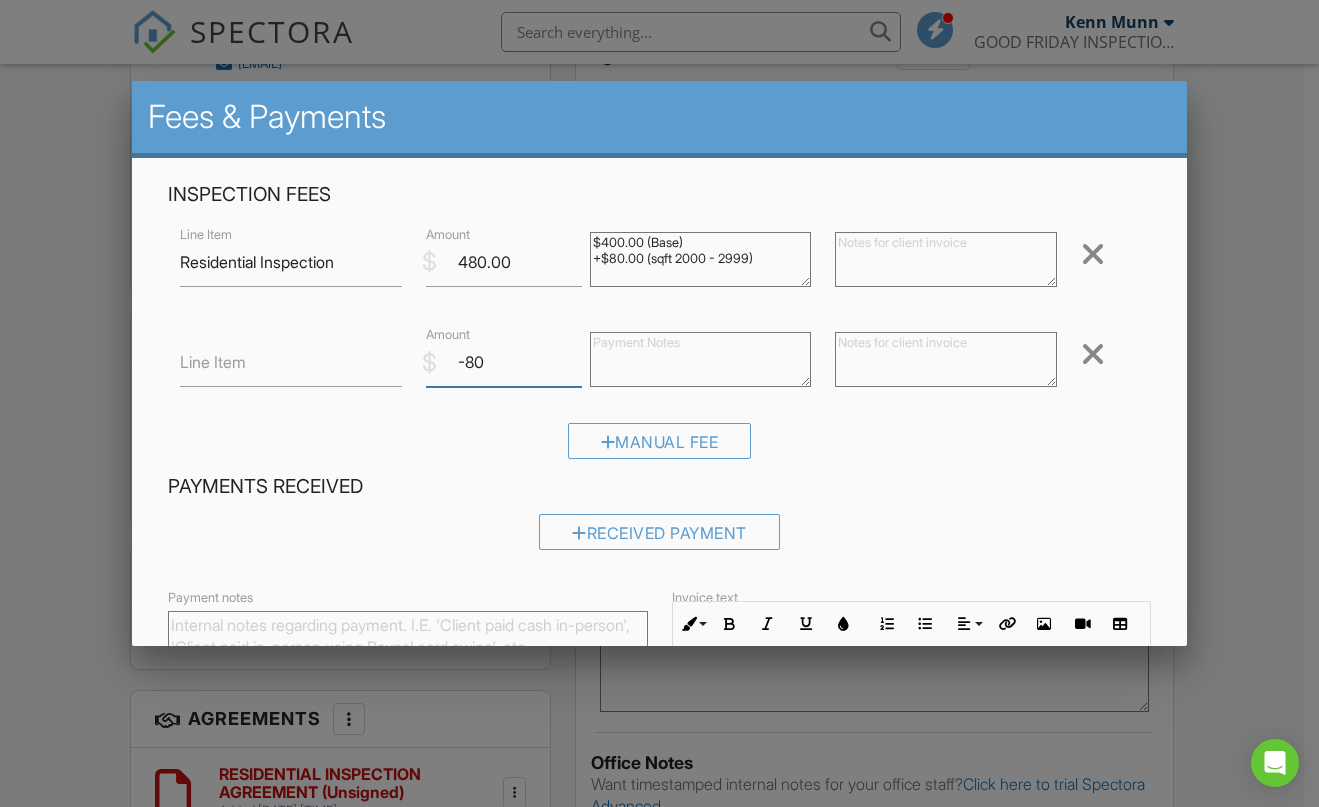 type on "-80" 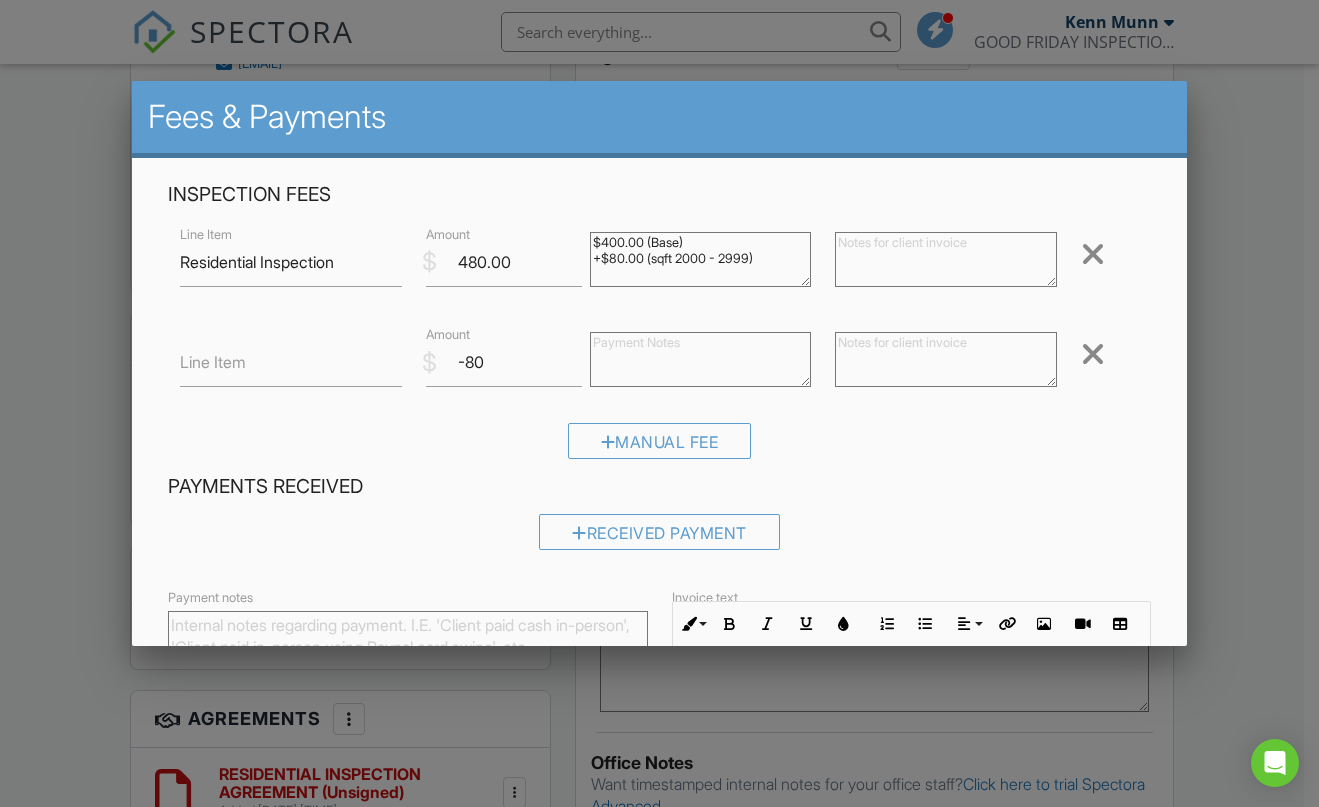 click at bounding box center [946, 359] 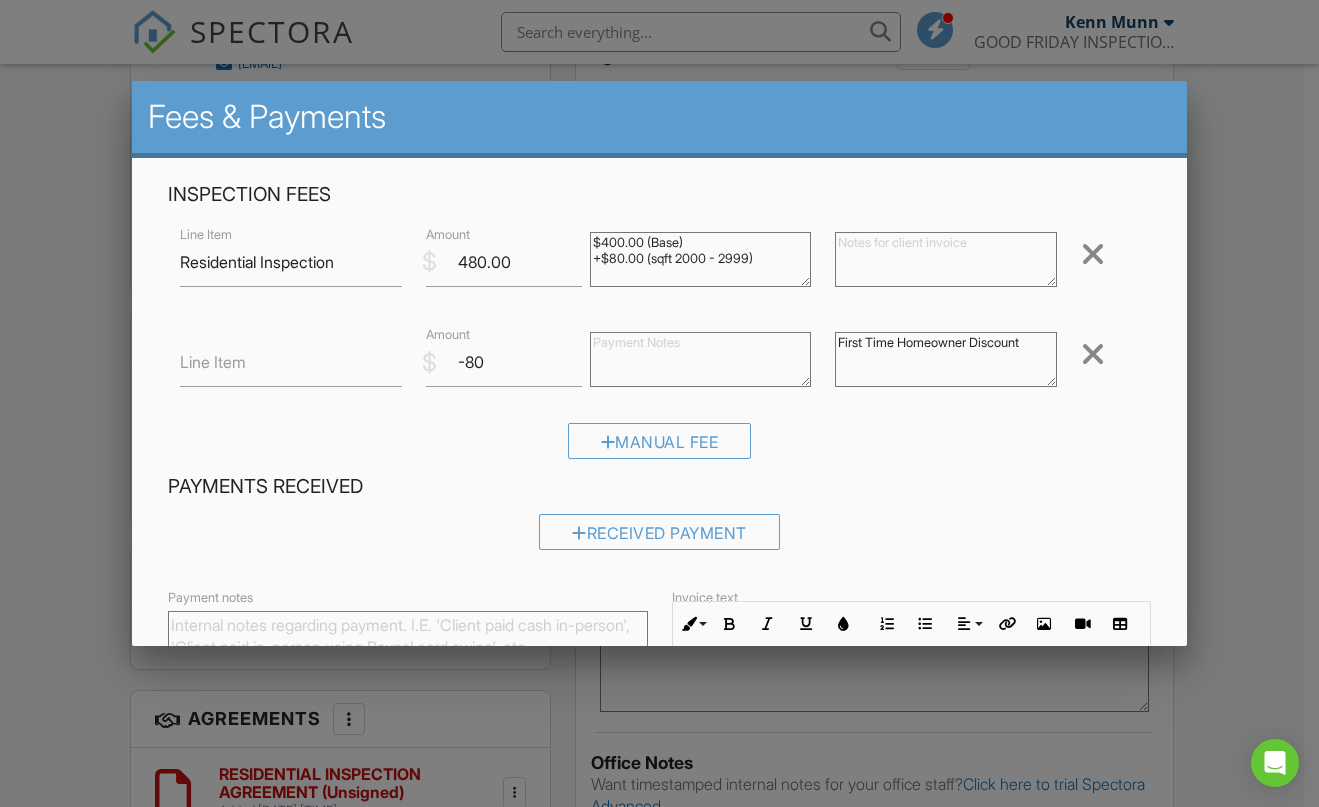type on "First Time Homeowner Discount" 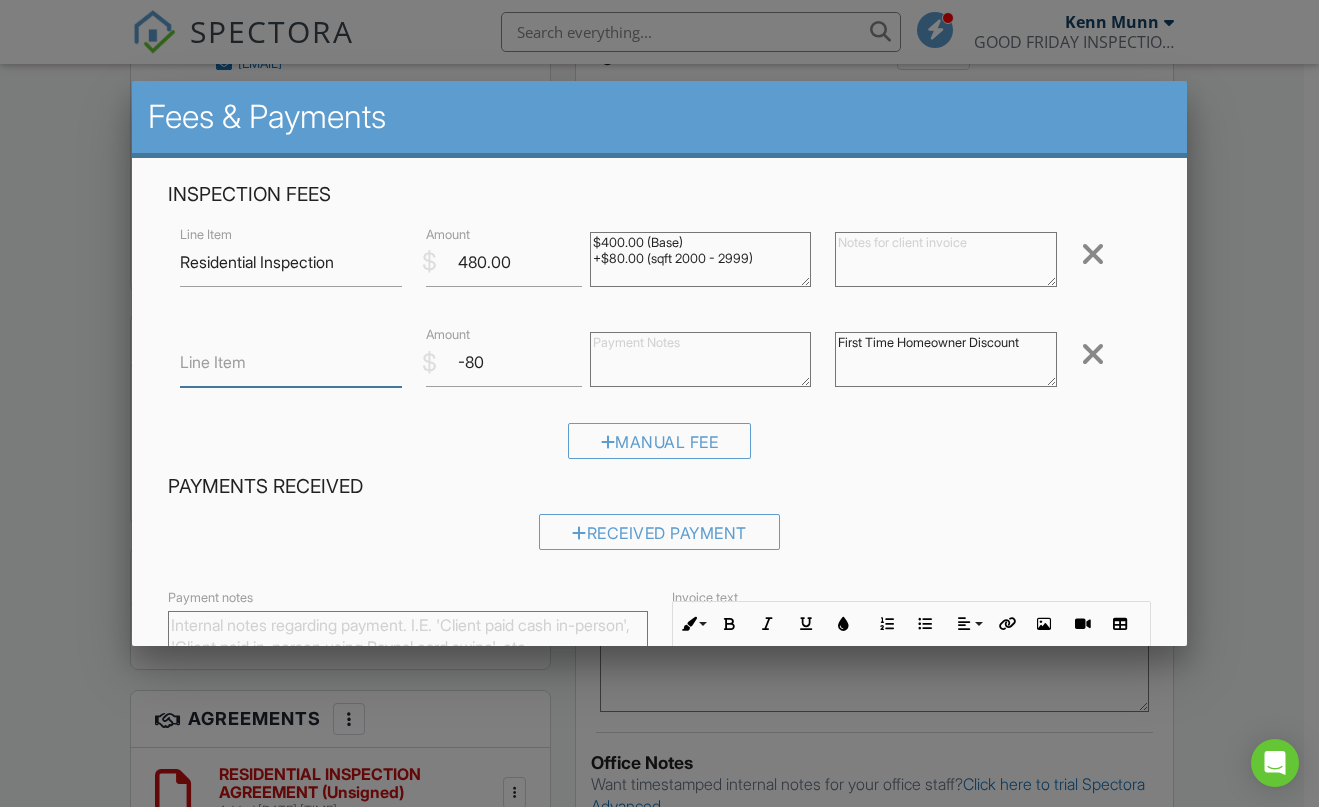 click on "Line Item" at bounding box center [291, 362] 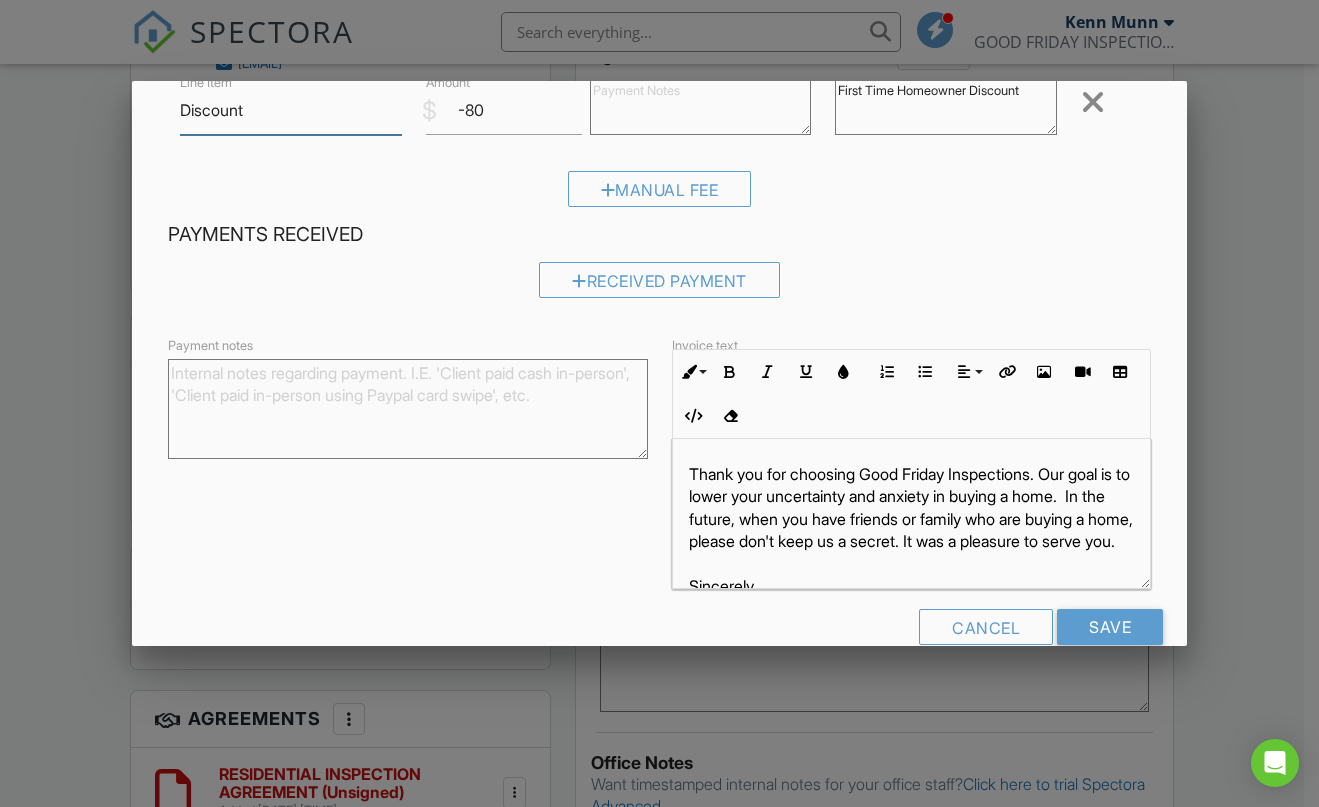 scroll, scrollTop: 257, scrollLeft: 0, axis: vertical 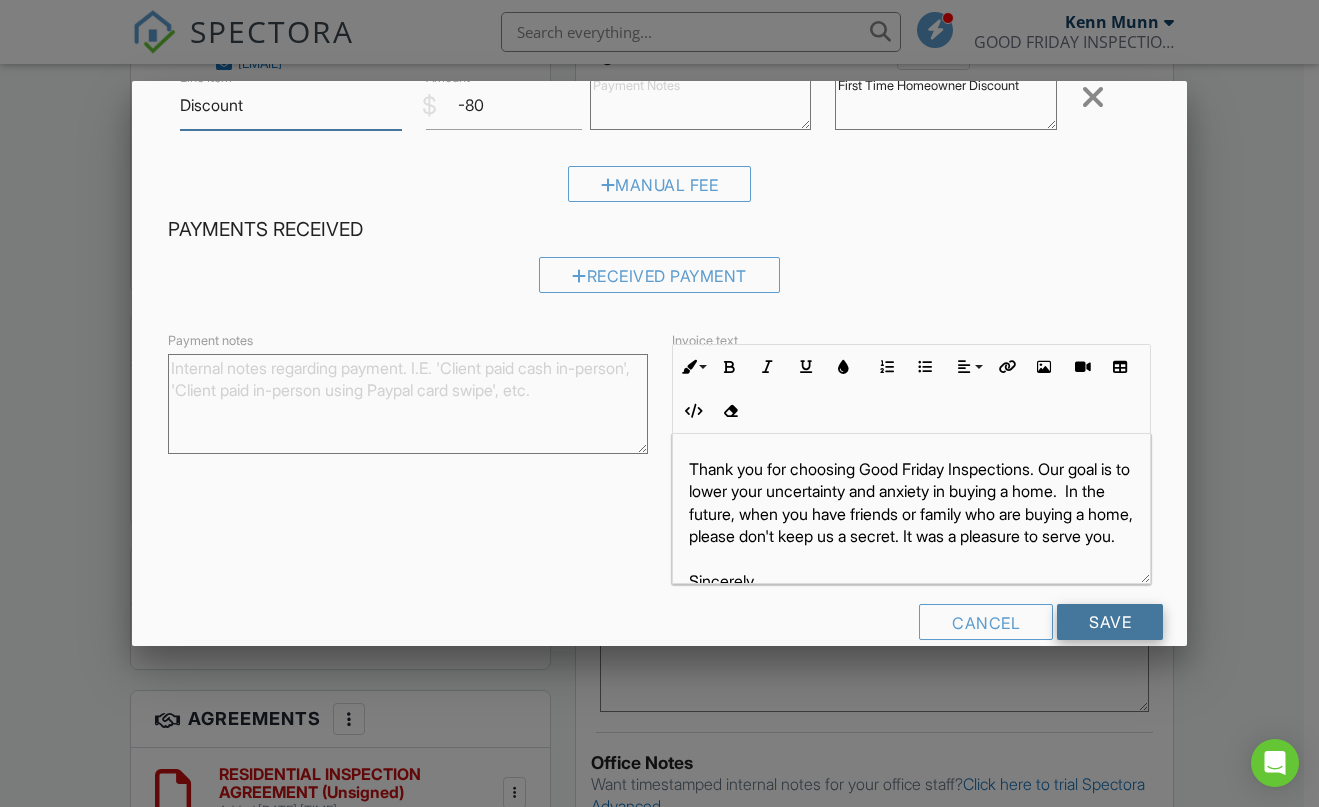 type on "Discount" 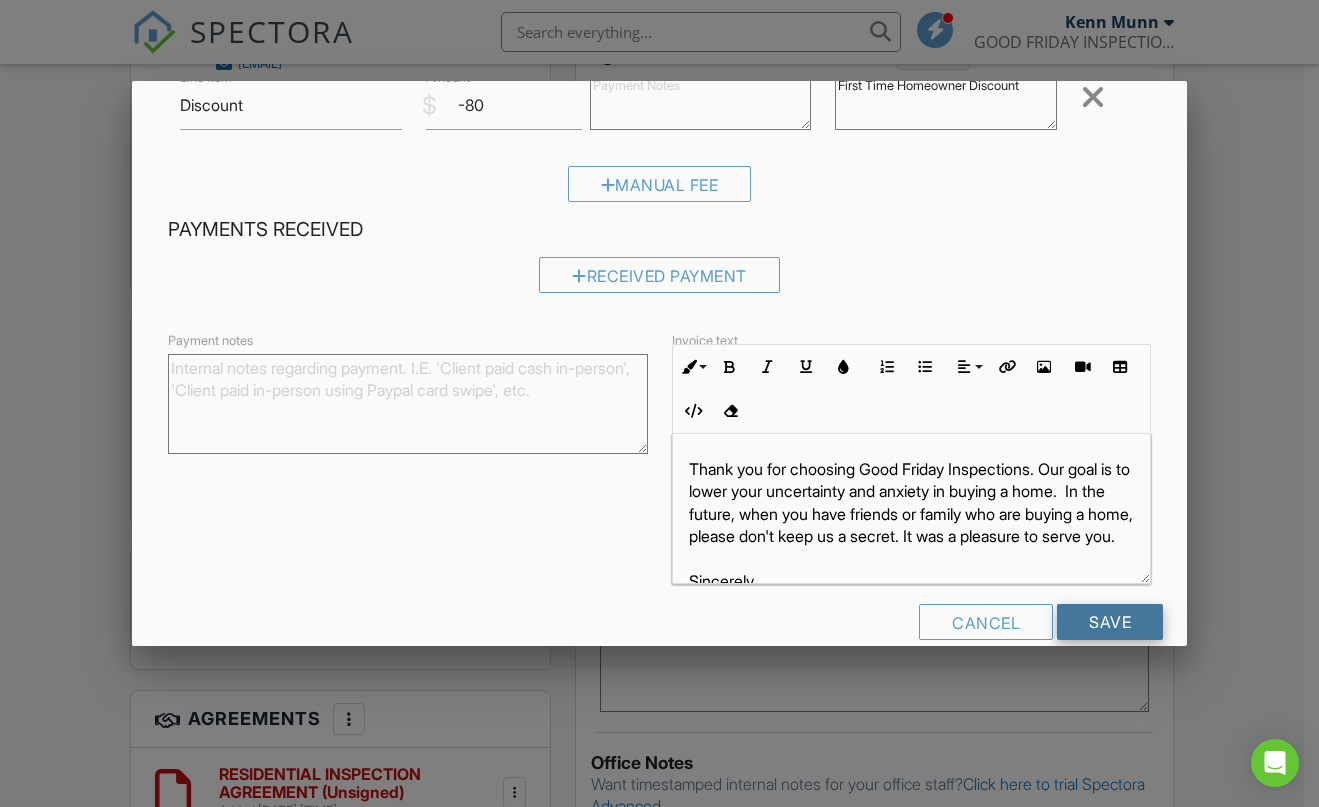 click on "Save" at bounding box center (1110, 622) 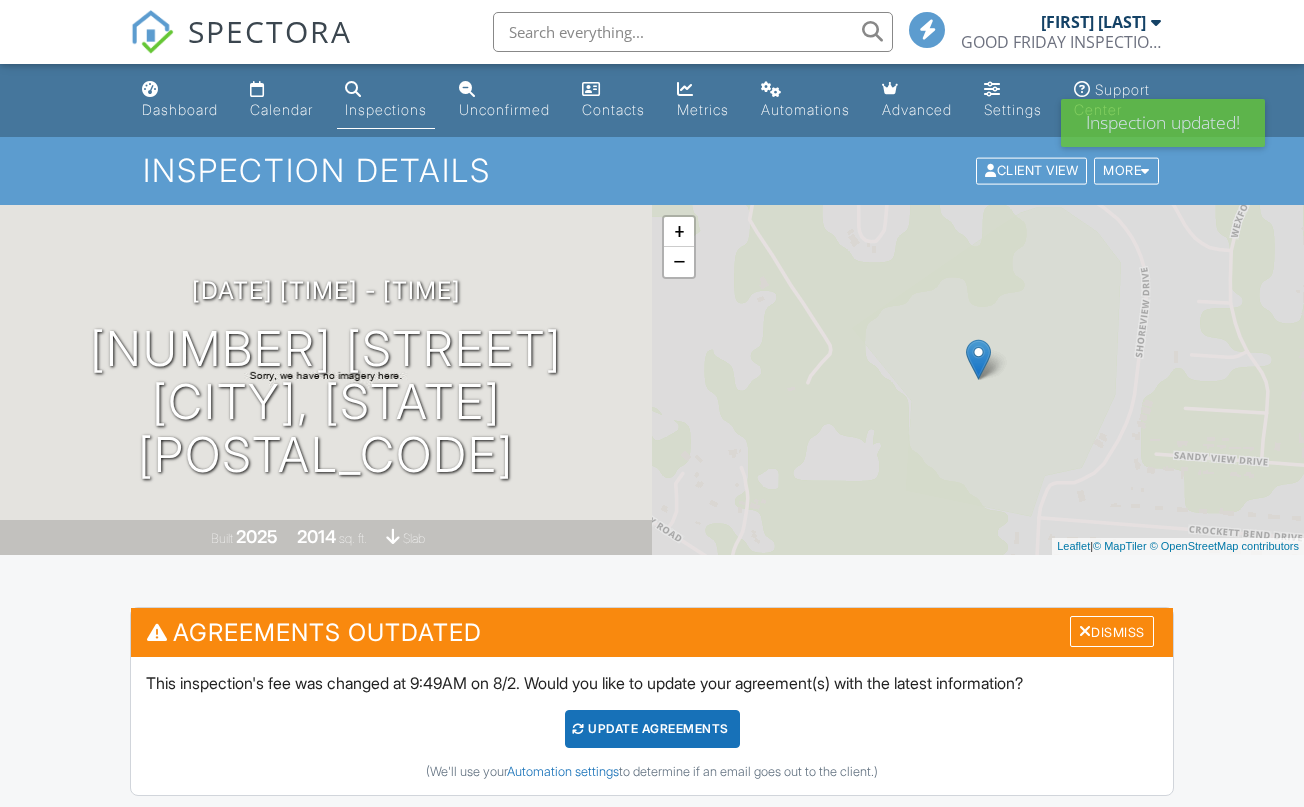scroll, scrollTop: 0, scrollLeft: 0, axis: both 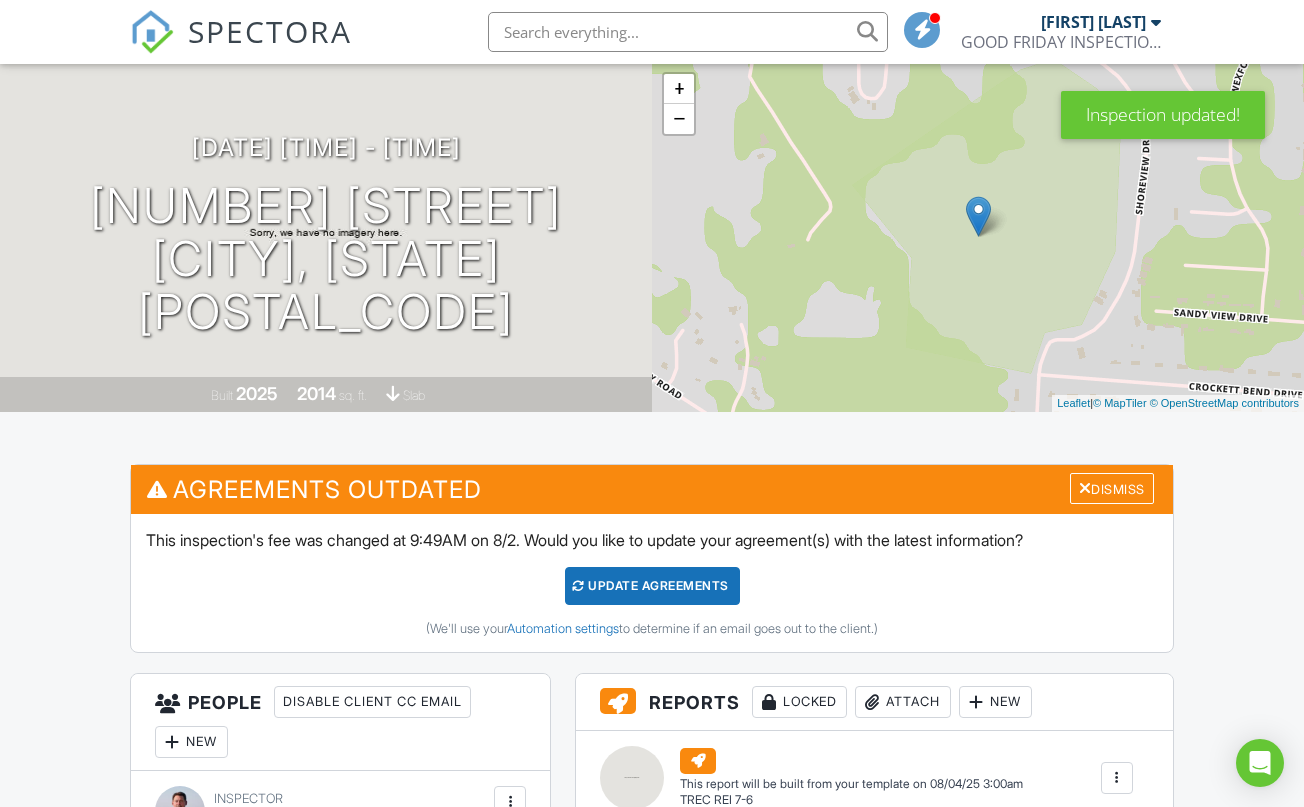 click on "Update Agreements" at bounding box center (652, 586) 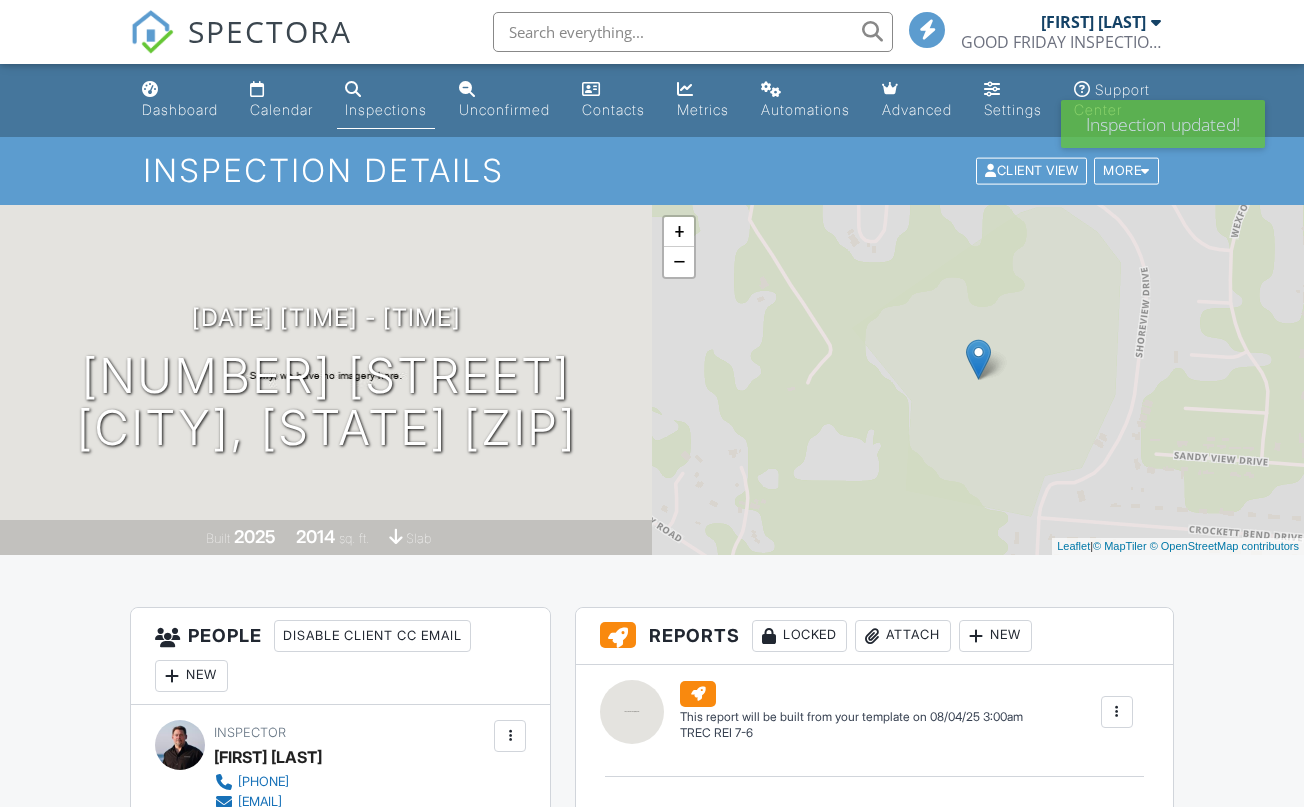 scroll, scrollTop: 0, scrollLeft: 0, axis: both 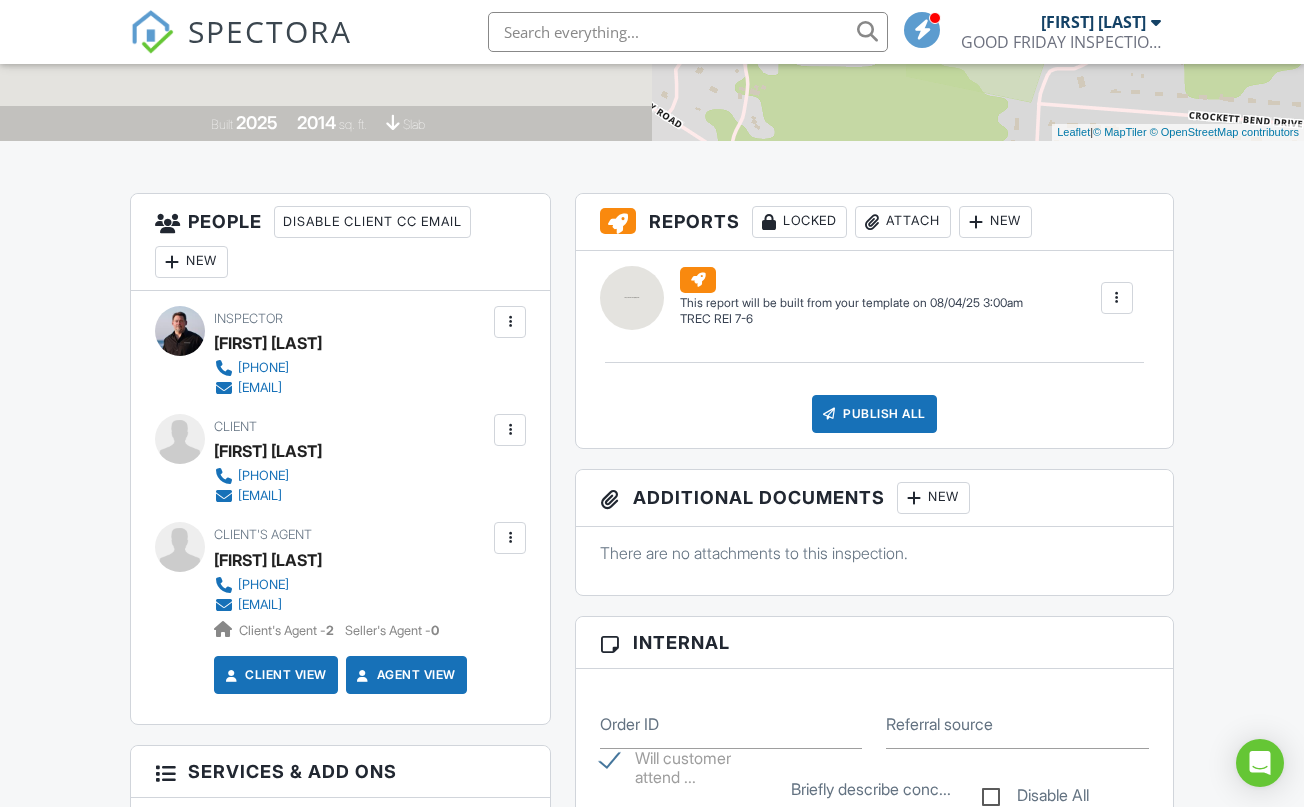 click at bounding box center (1156, 22) 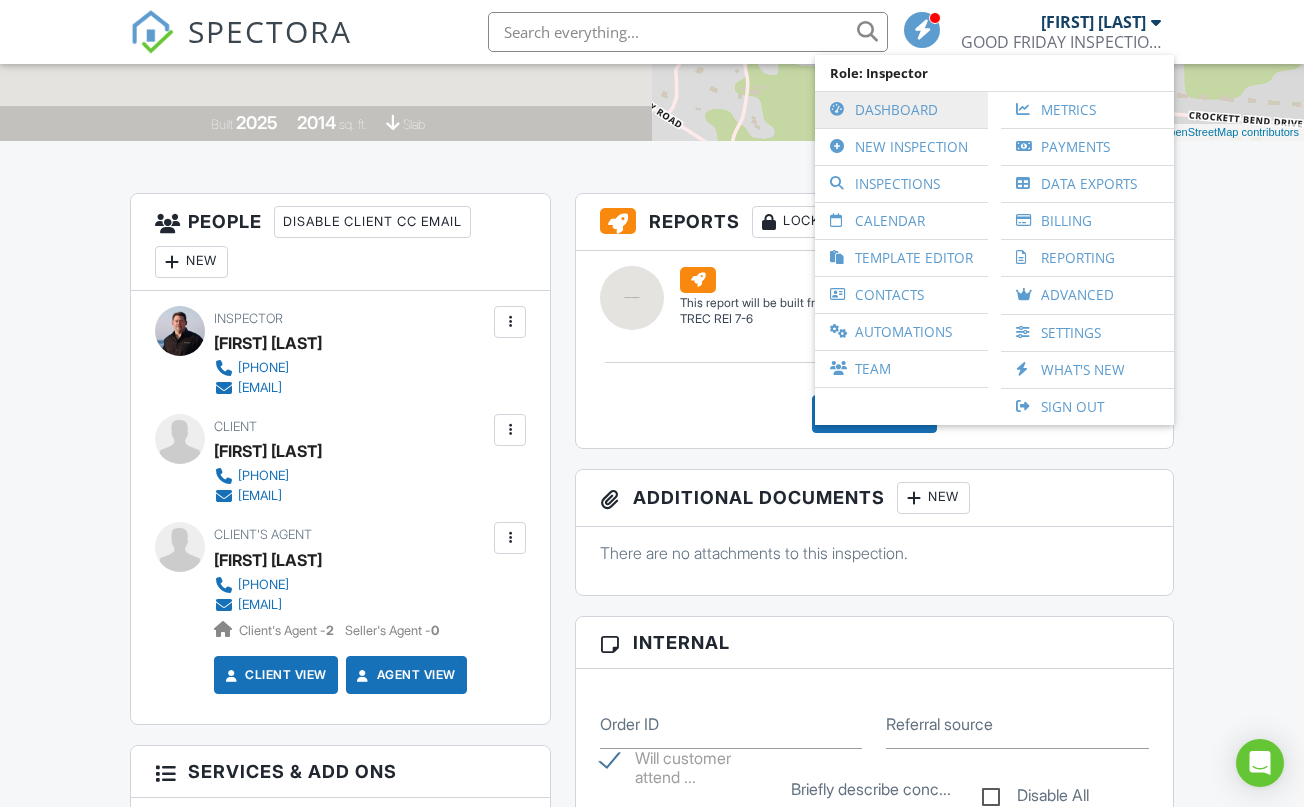 click on "Dashboard" at bounding box center [901, 110] 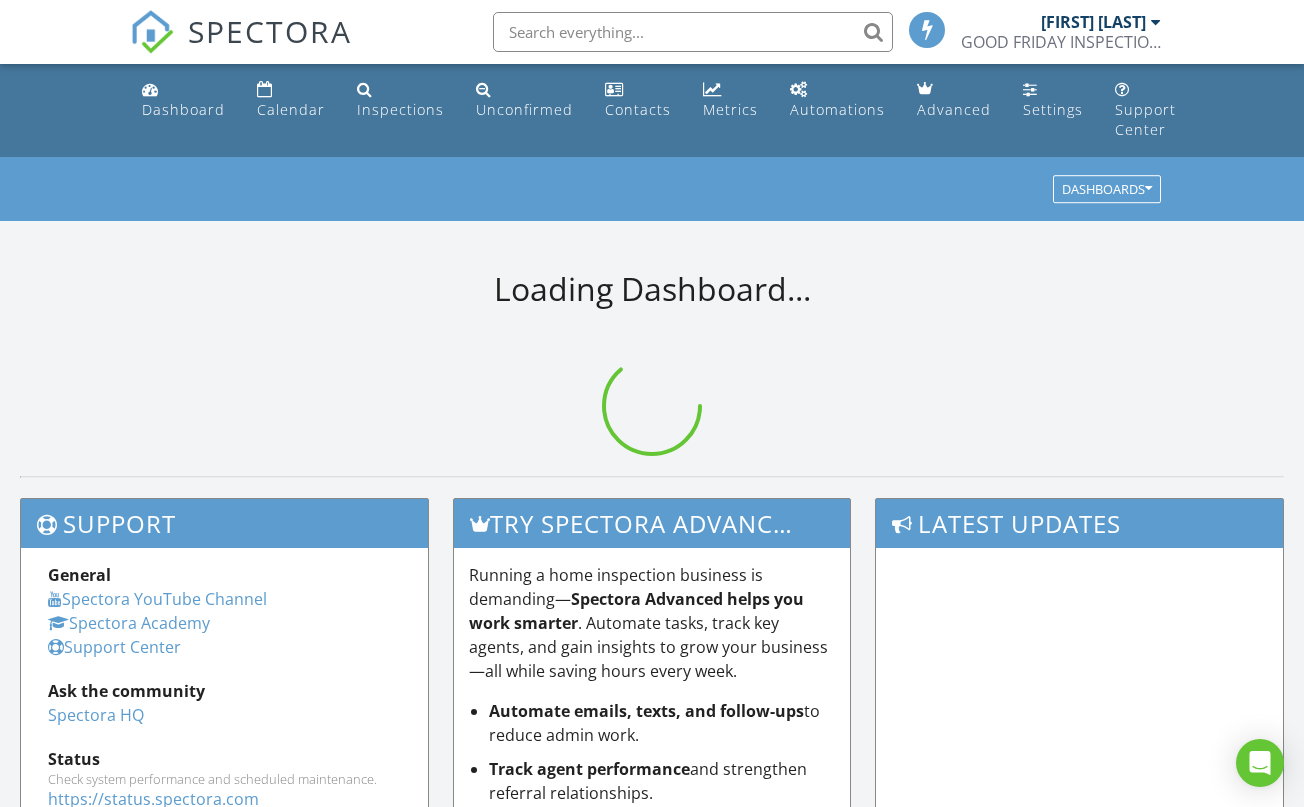 scroll, scrollTop: 0, scrollLeft: 0, axis: both 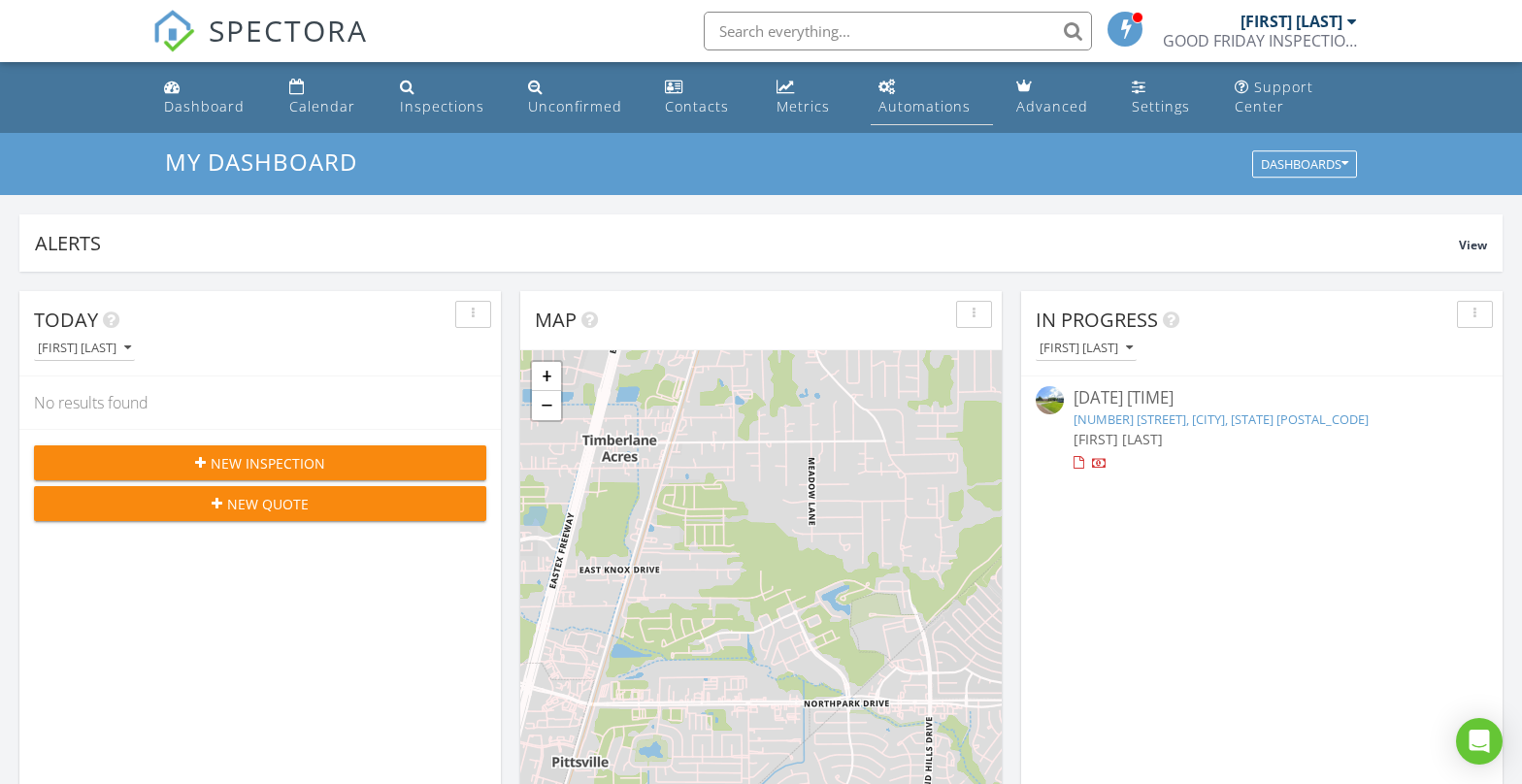 click on "Automations" at bounding box center (924, 106) 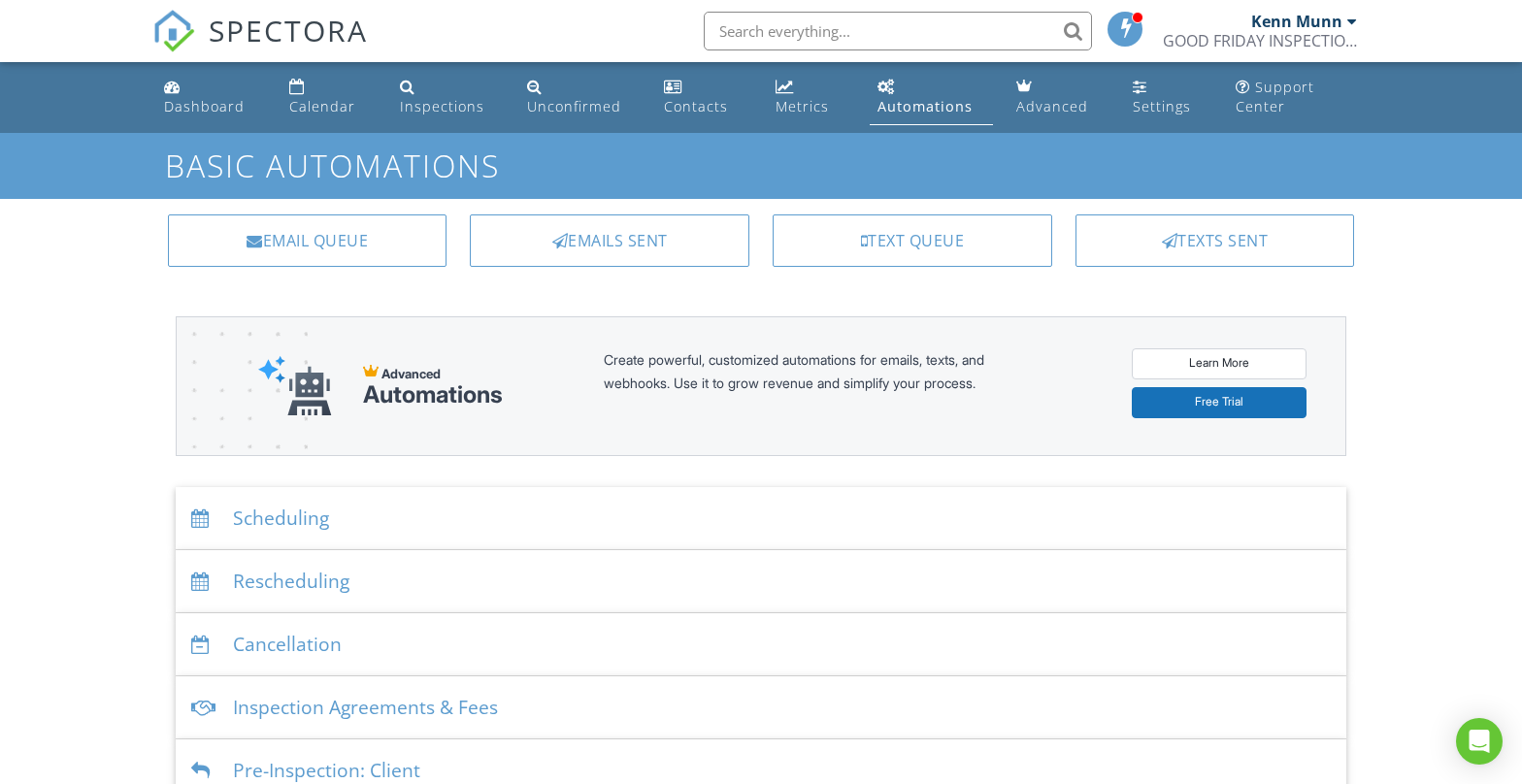 scroll, scrollTop: 0, scrollLeft: 0, axis: both 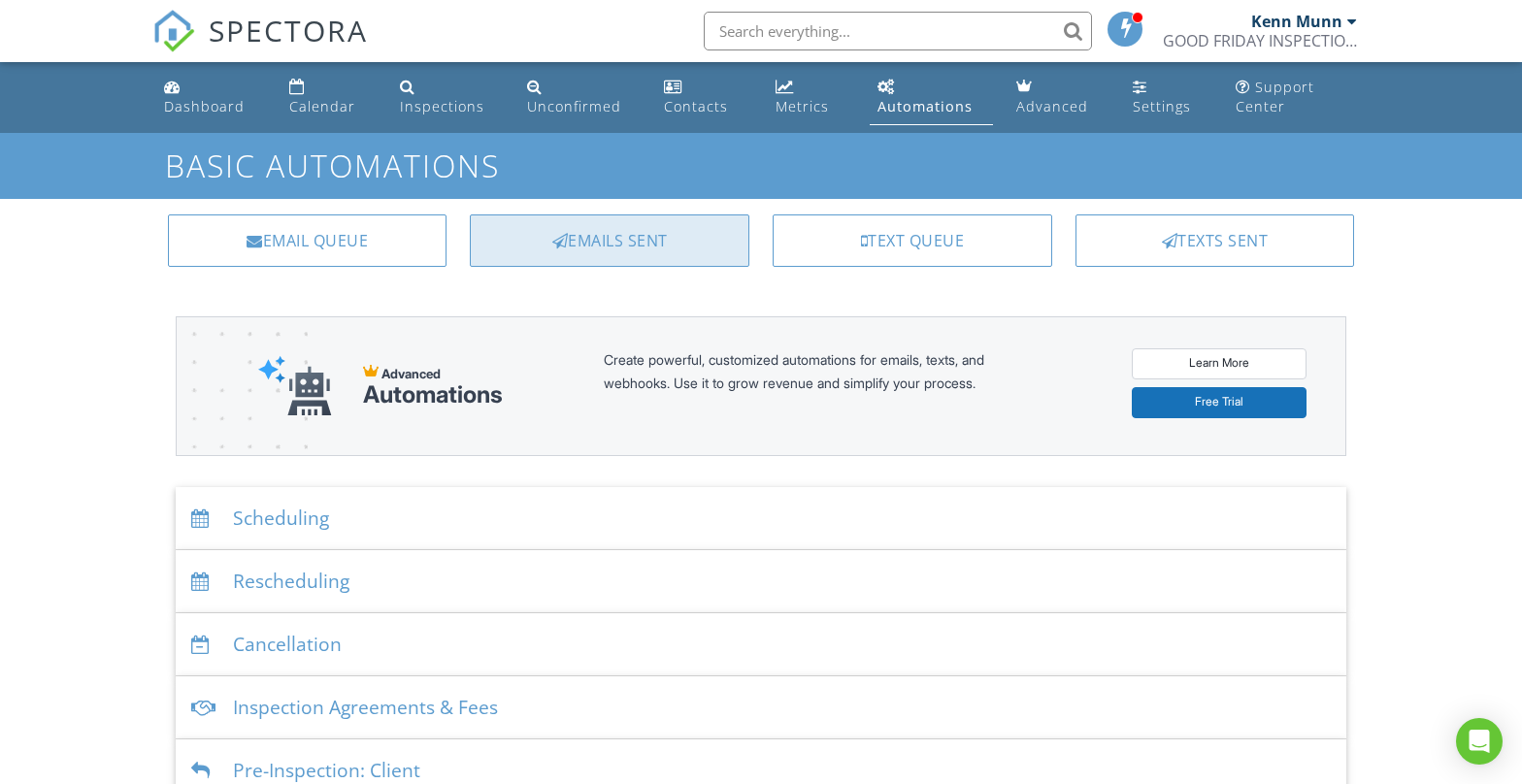 click on "Emails Sent" at bounding box center [610, 241] 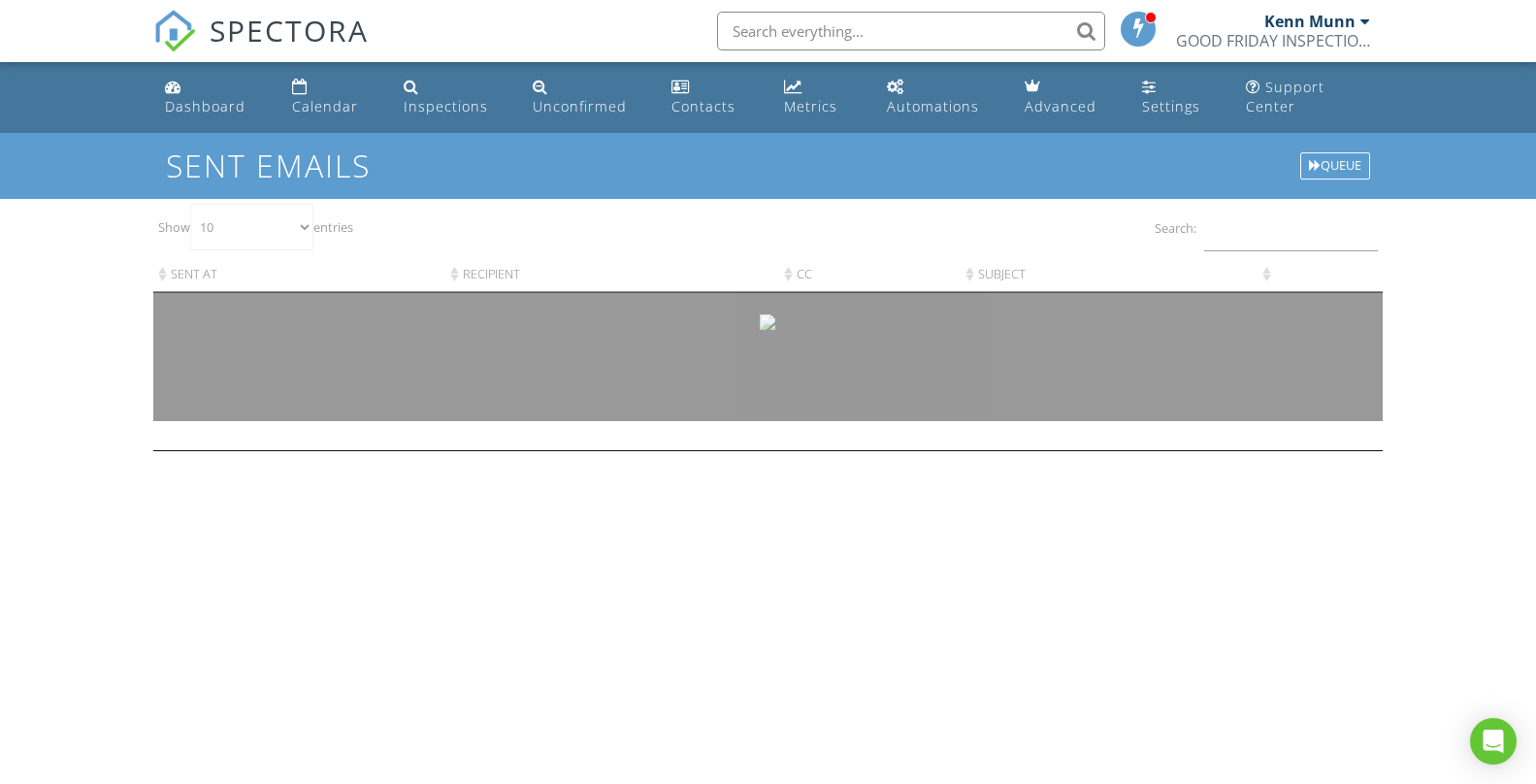 scroll, scrollTop: 0, scrollLeft: 0, axis: both 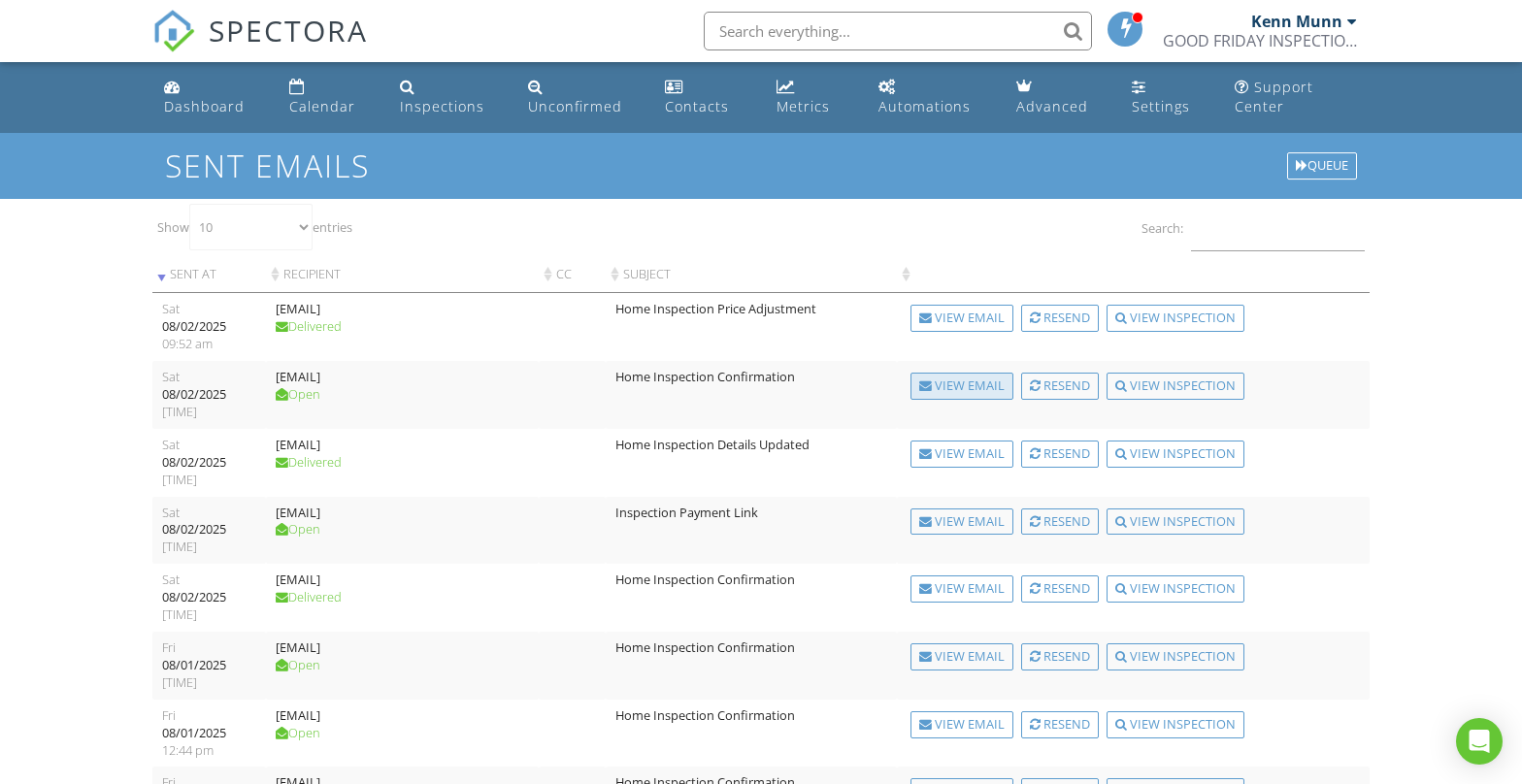 click on "View Email" at bounding box center [962, 386] 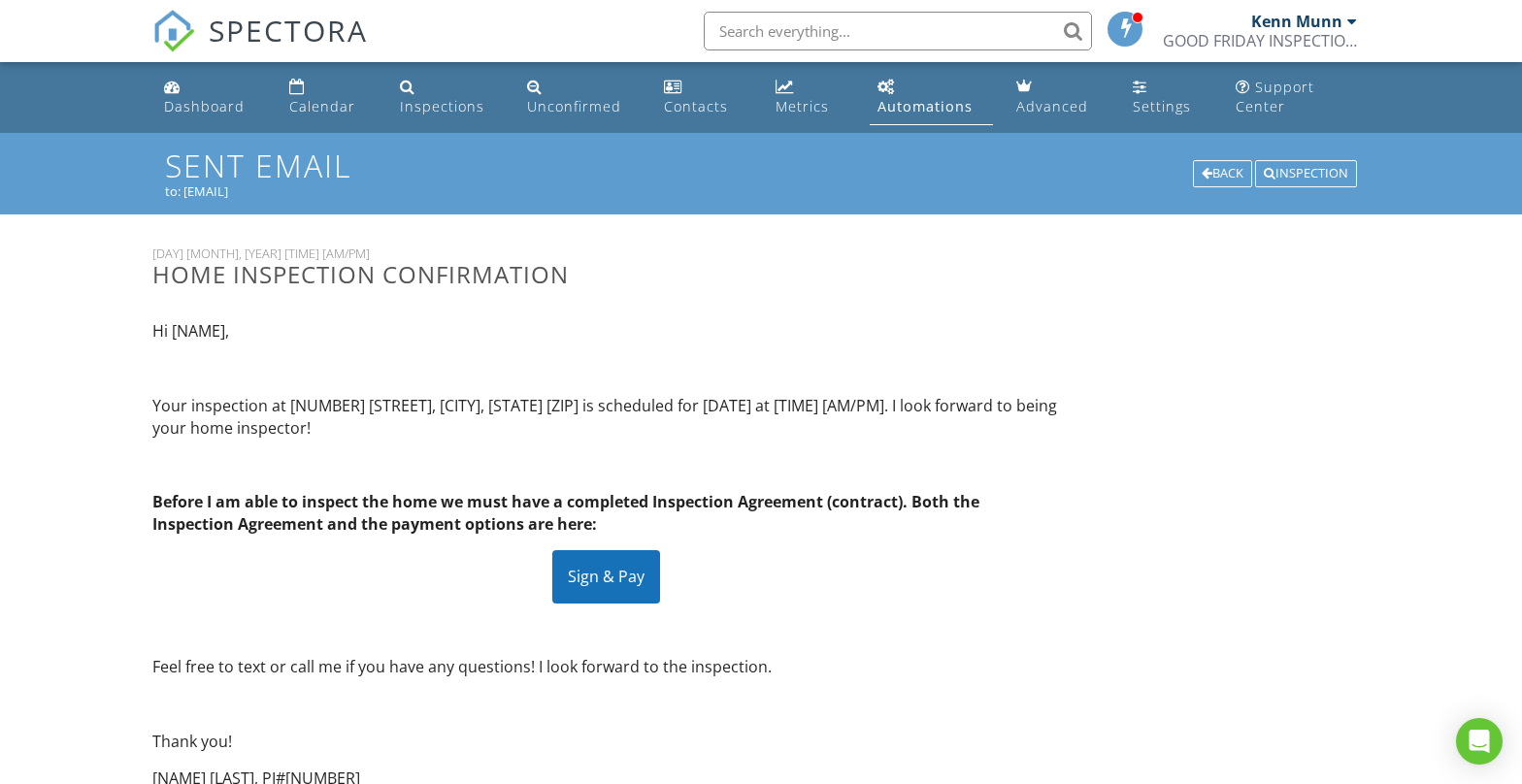 scroll, scrollTop: 0, scrollLeft: 0, axis: both 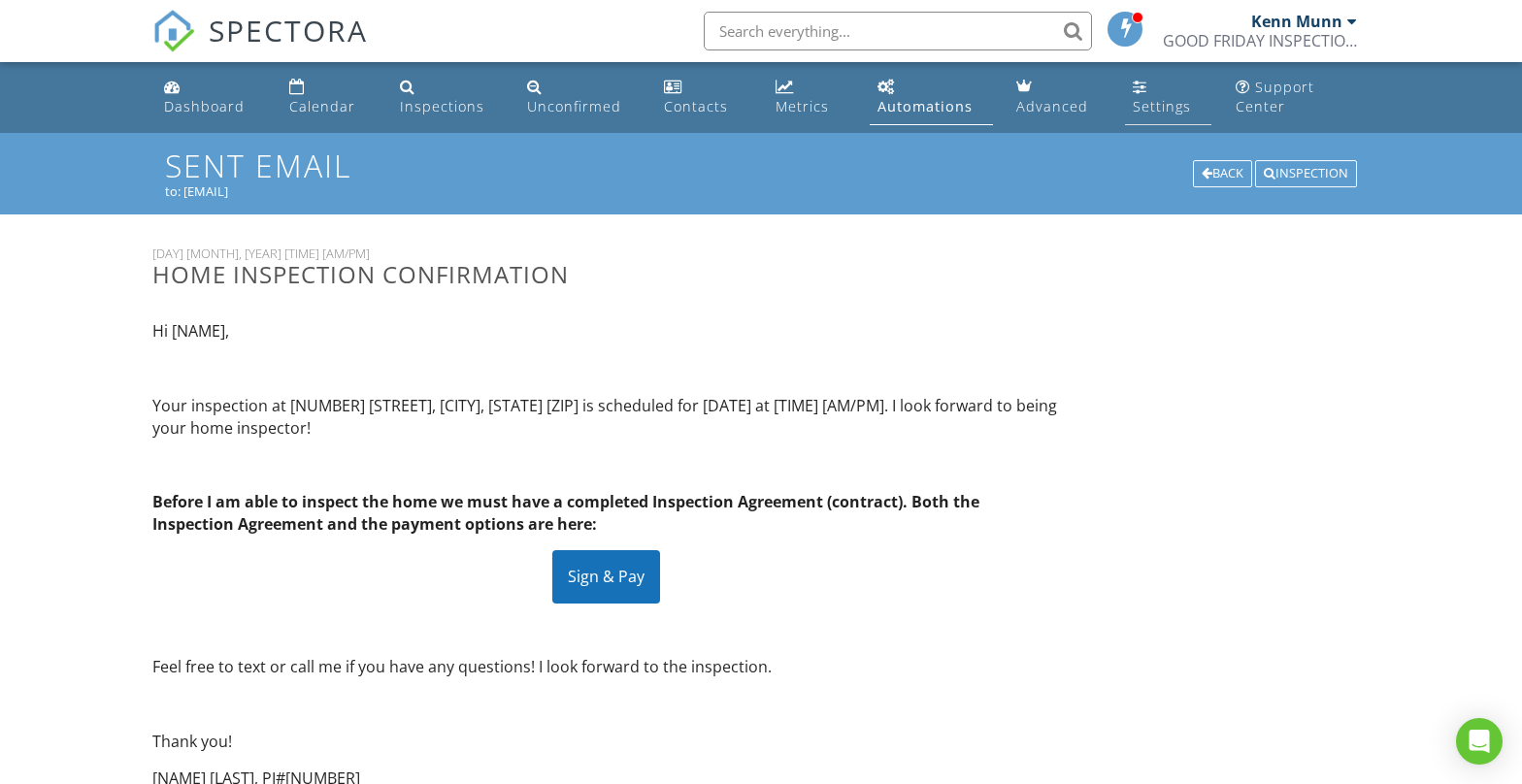 click on "Settings" at bounding box center (1162, 106) 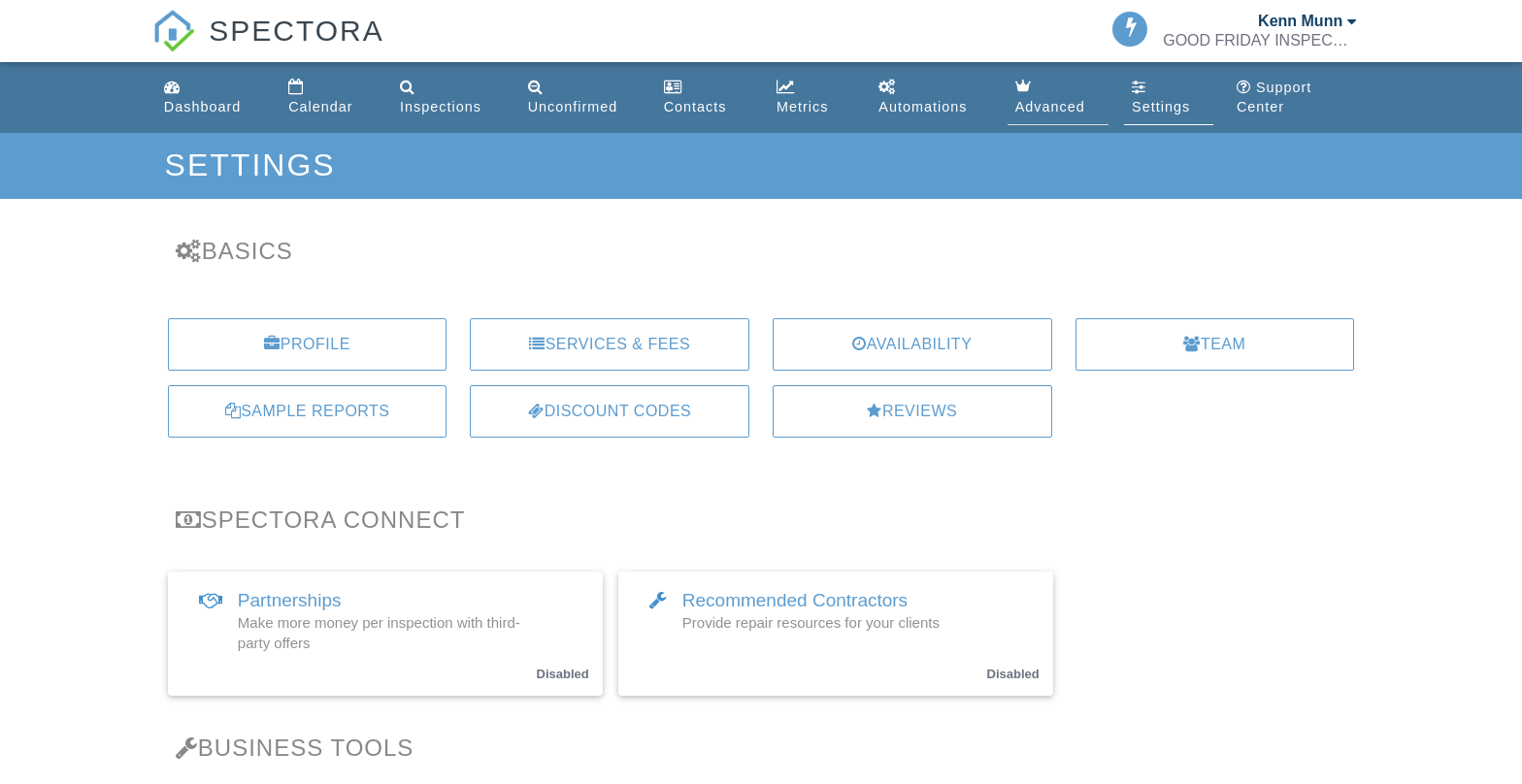 scroll, scrollTop: 0, scrollLeft: 0, axis: both 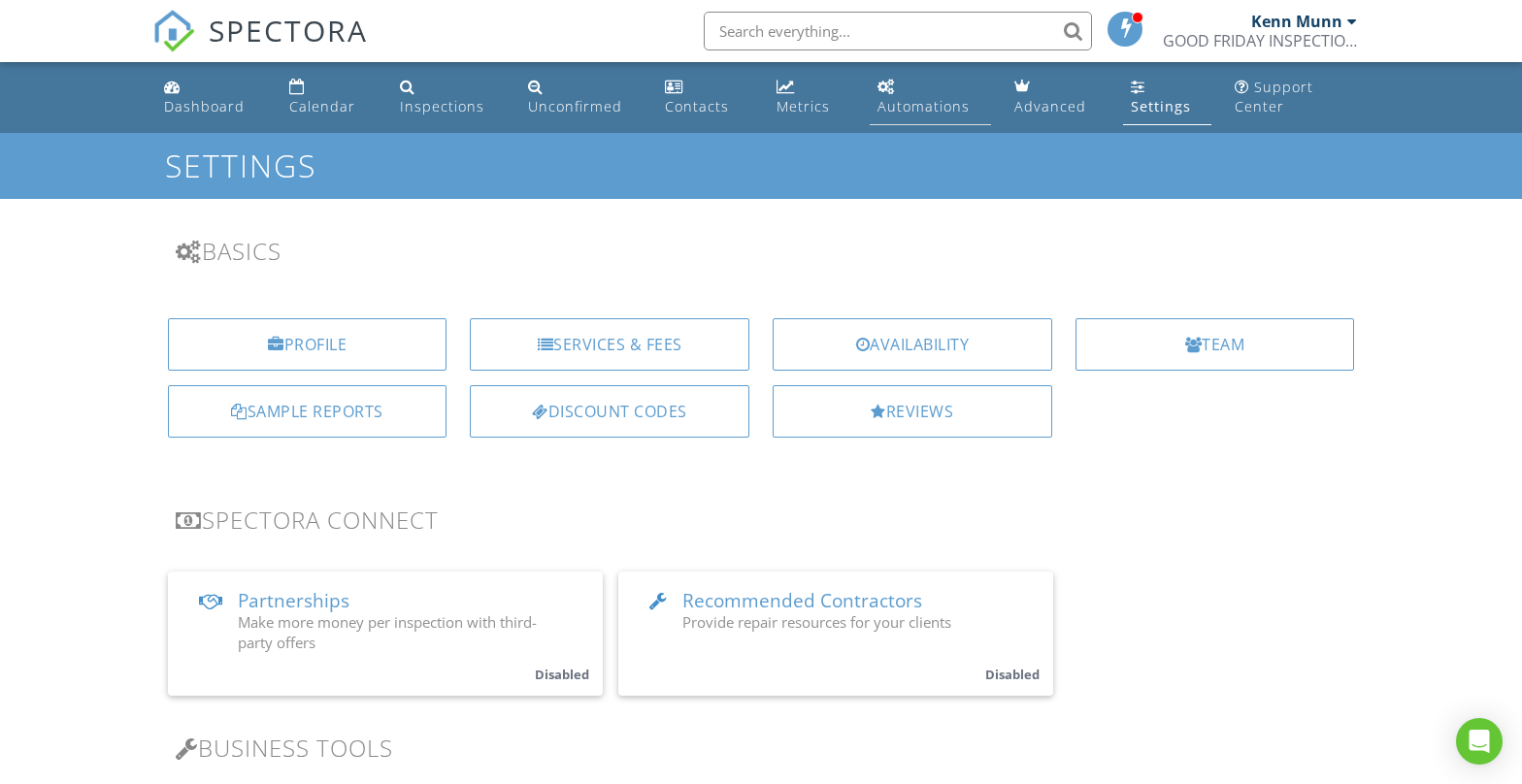 click on "Automations" at bounding box center (923, 106) 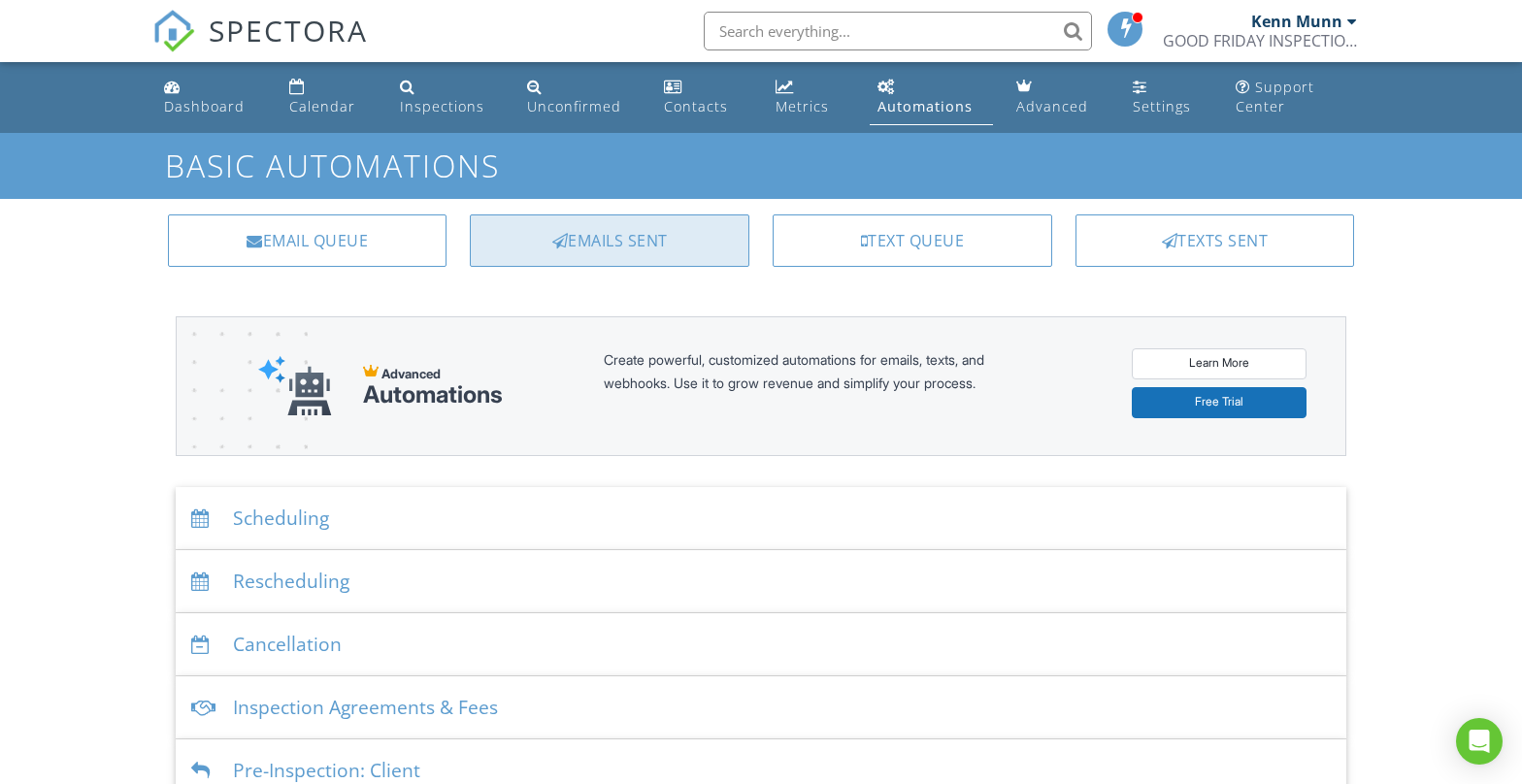scroll, scrollTop: 0, scrollLeft: 0, axis: both 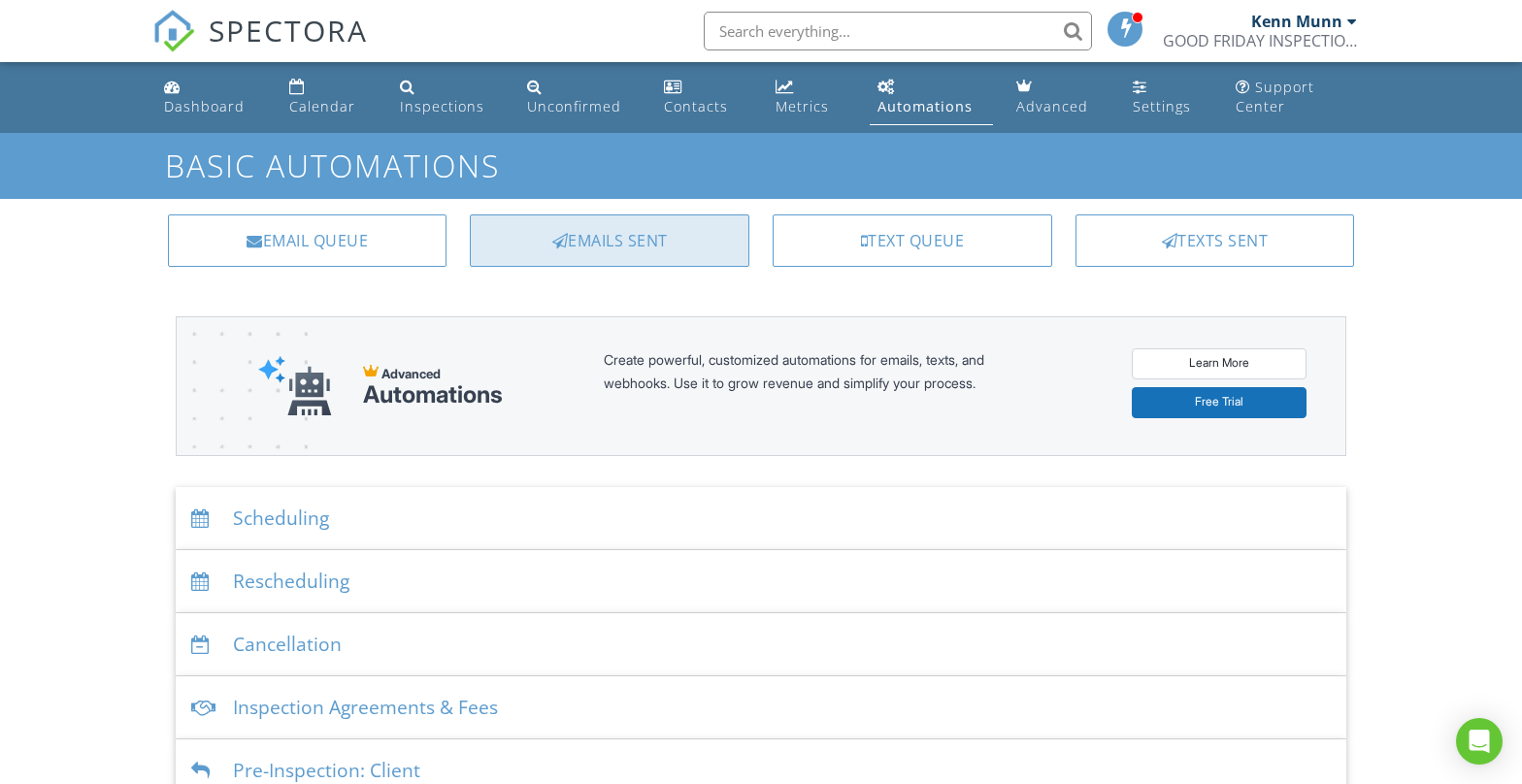 click on "Emails Sent" at bounding box center [610, 241] 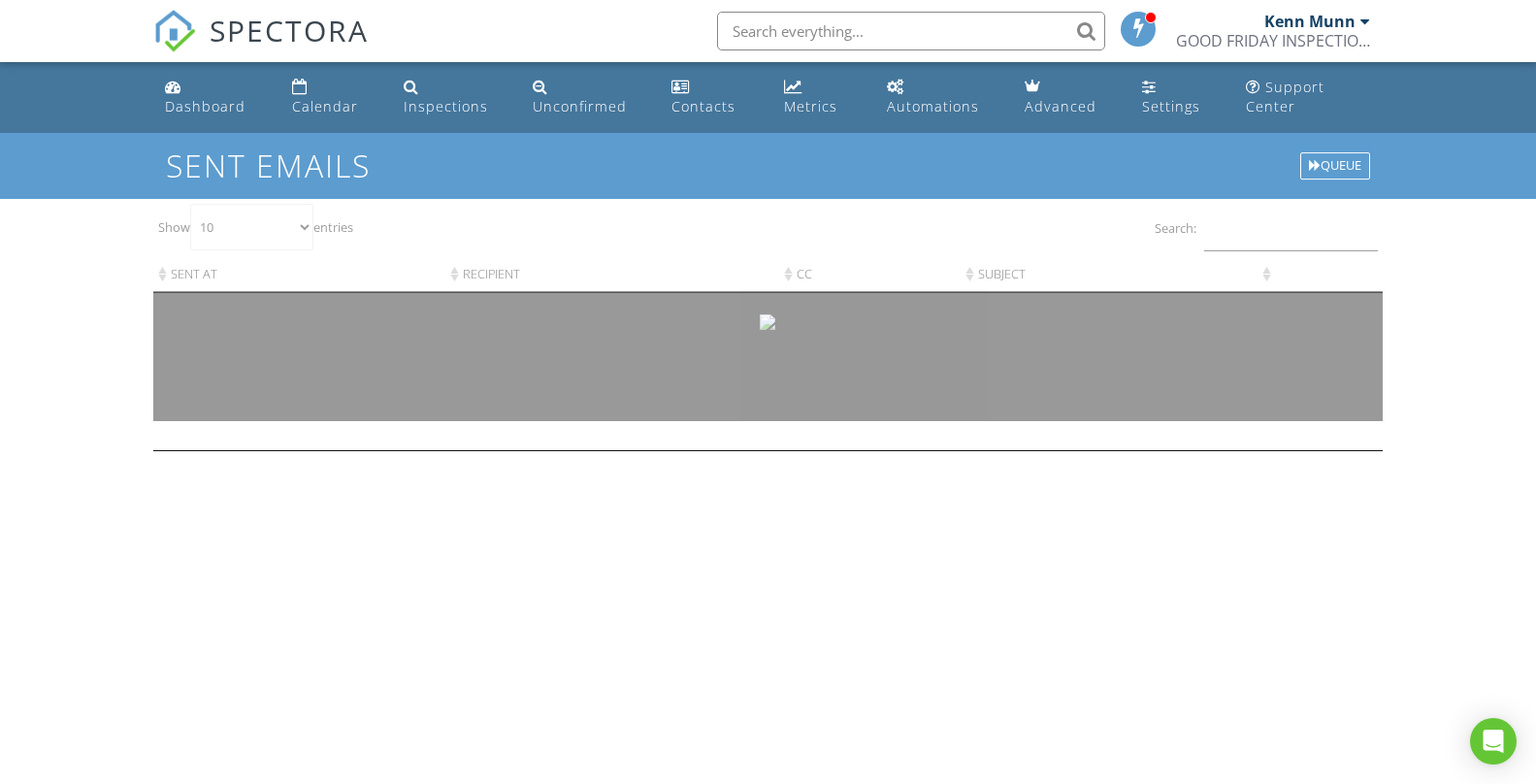 scroll, scrollTop: 0, scrollLeft: 0, axis: both 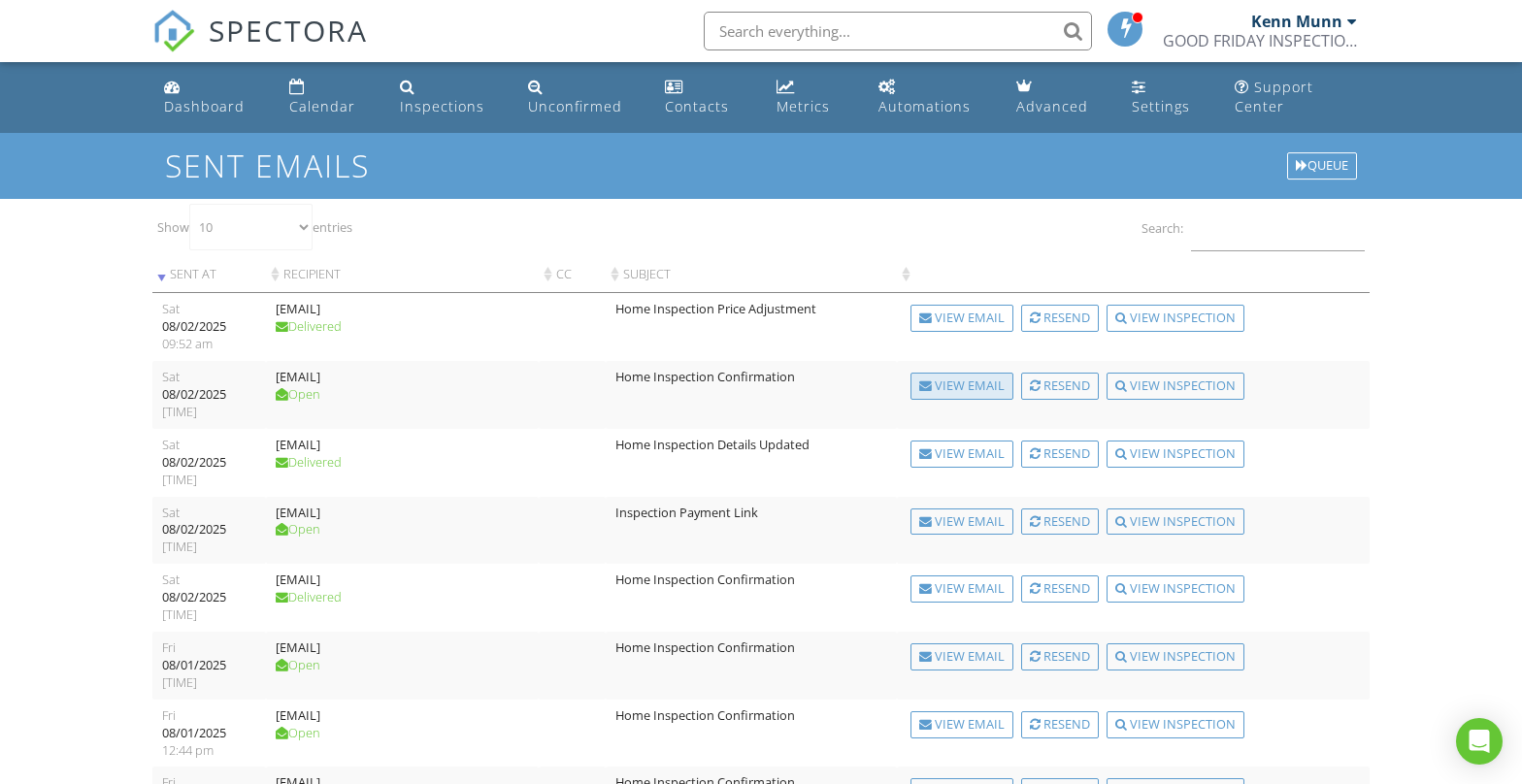 click on "View Email" at bounding box center (962, 386) 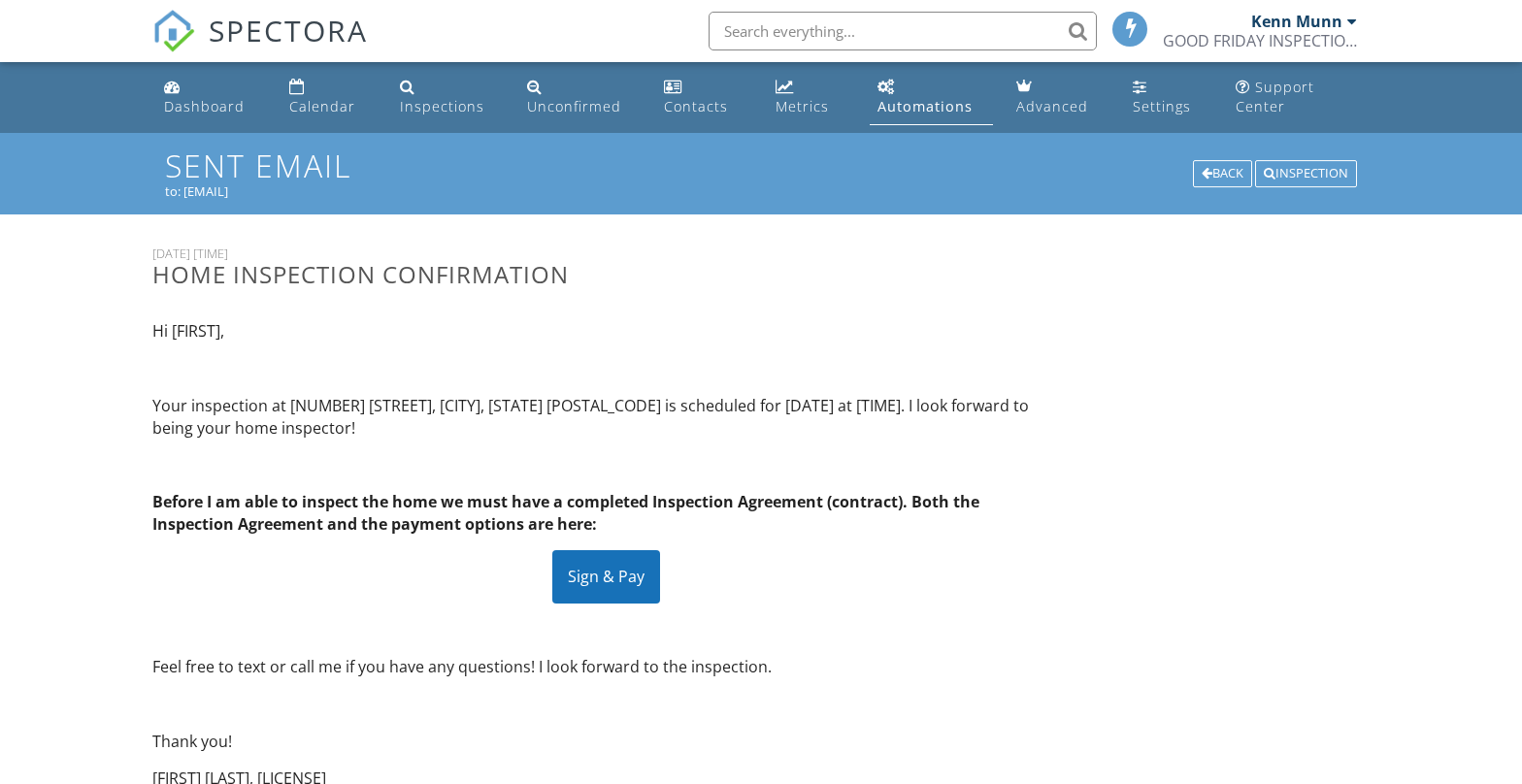 scroll, scrollTop: 0, scrollLeft: 0, axis: both 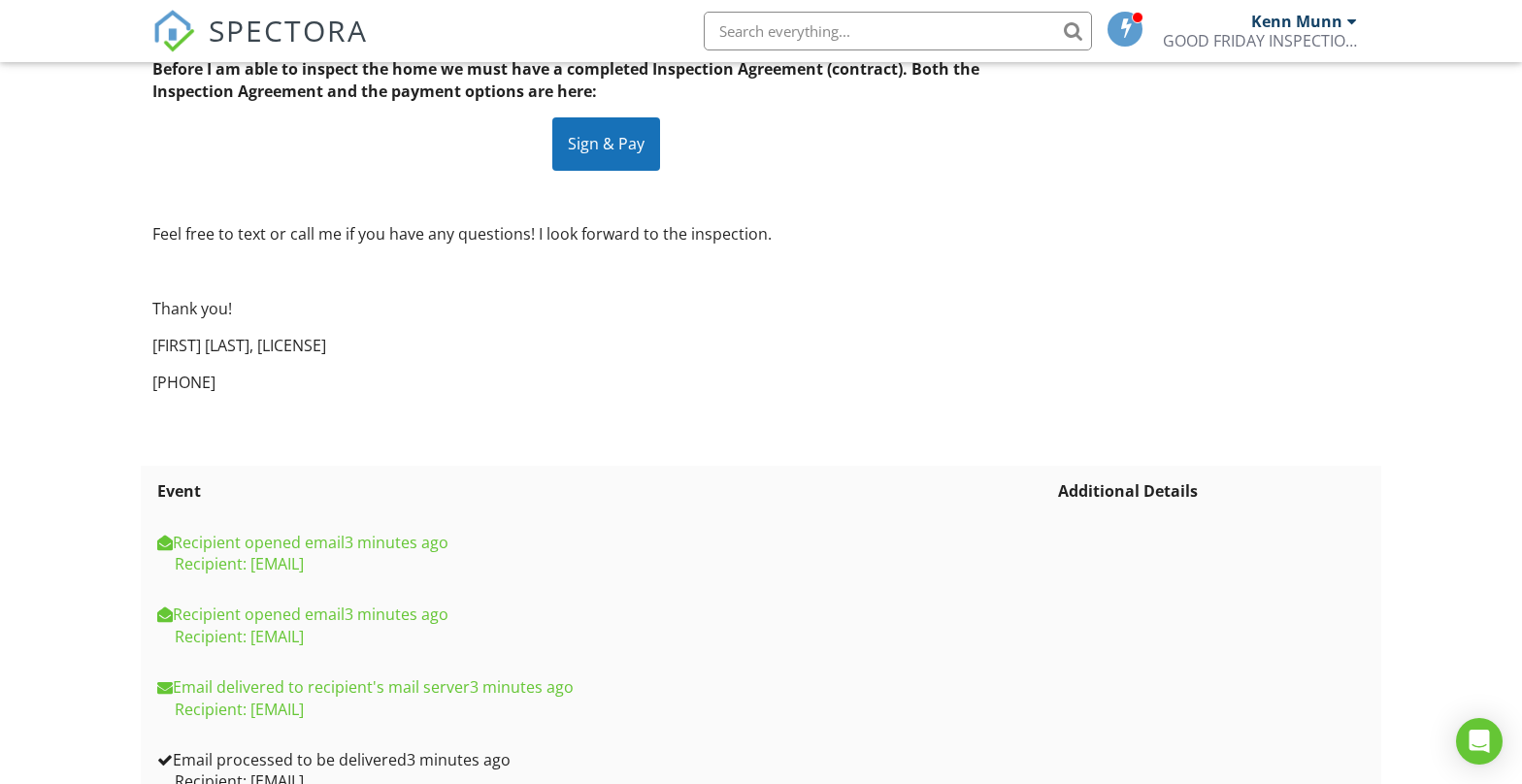 click on "Sign & Pay" at bounding box center [606, 144] 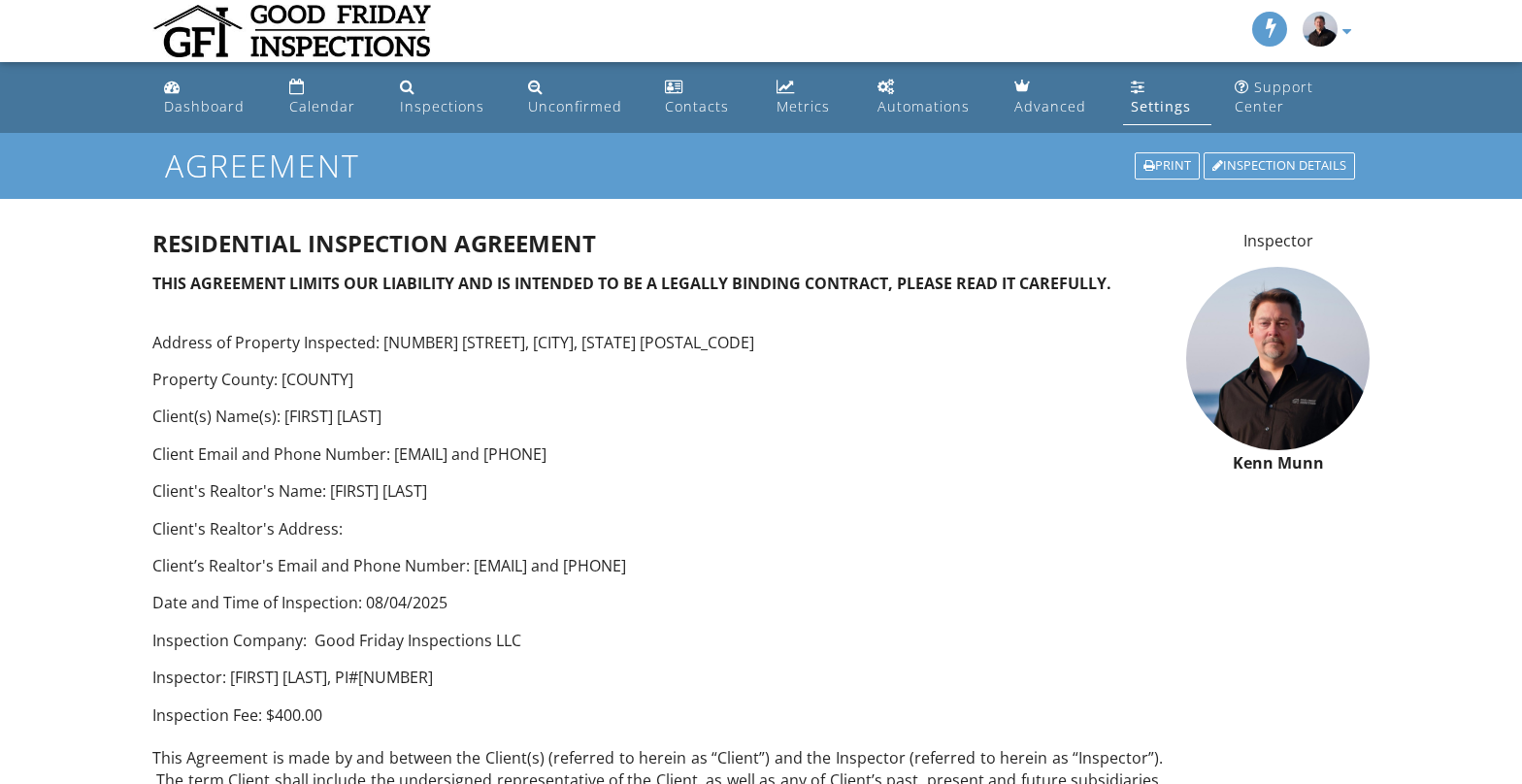 scroll, scrollTop: 0, scrollLeft: 0, axis: both 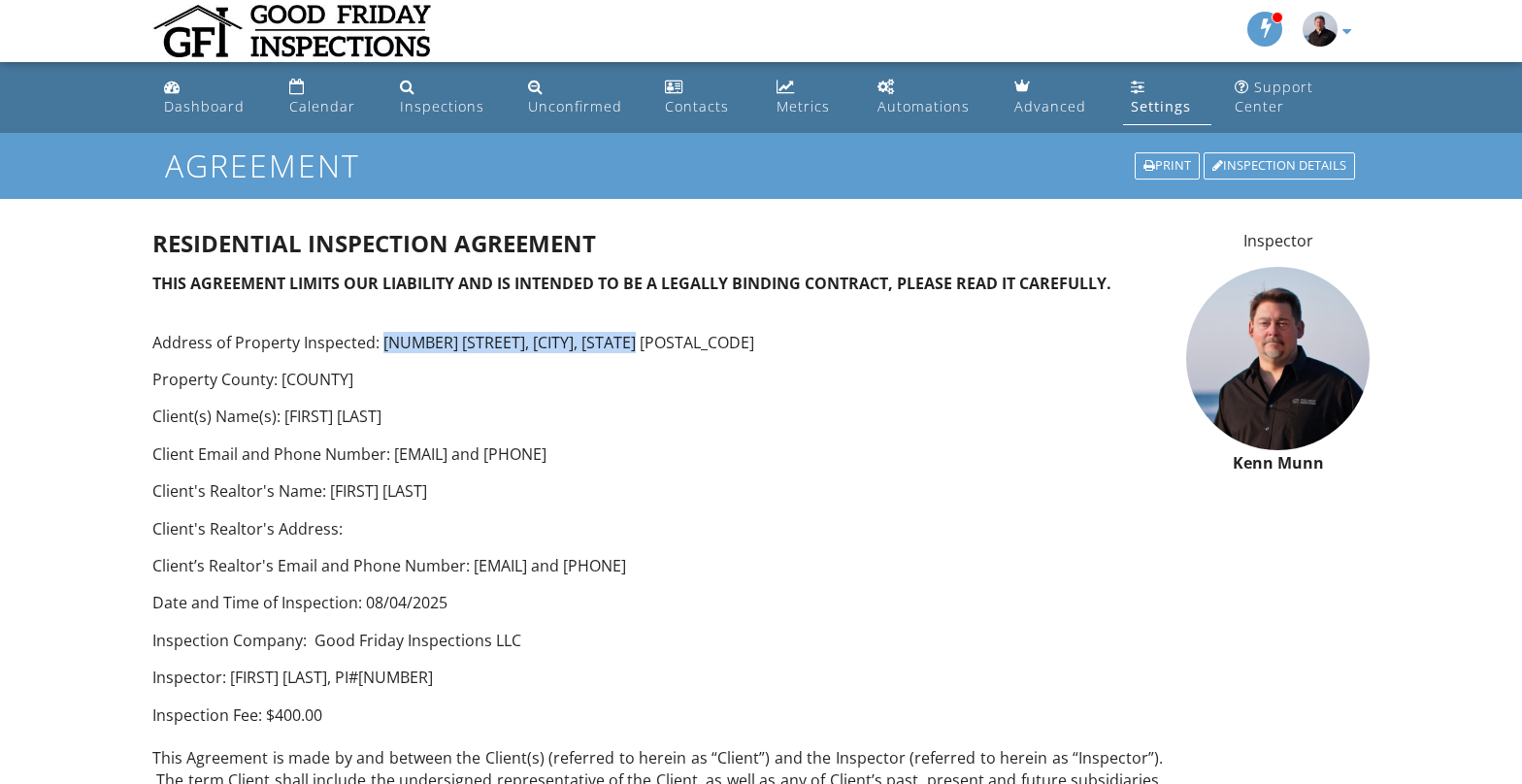 drag, startPoint x: 381, startPoint y: 343, endPoint x: 642, endPoint y: 346, distance: 261.01724 